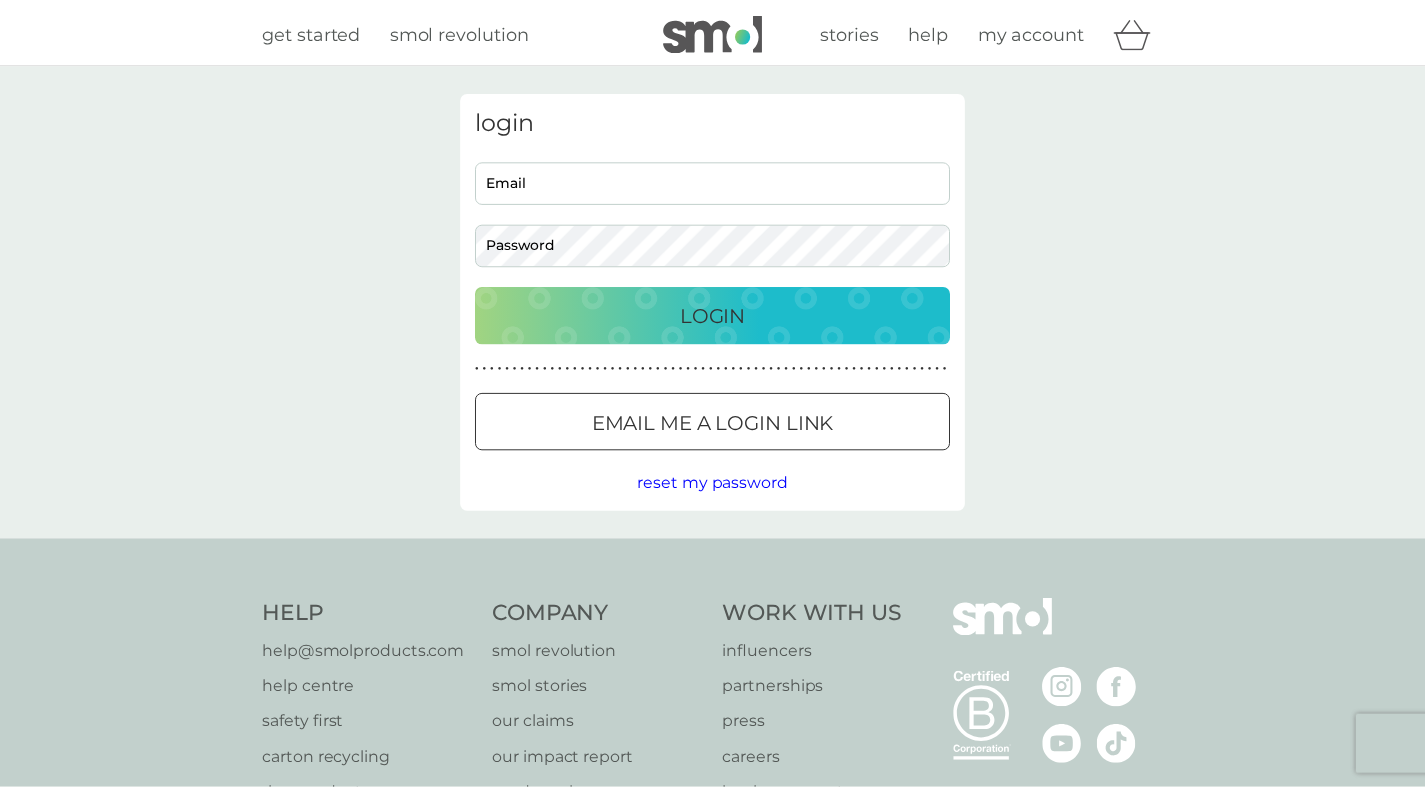 scroll, scrollTop: 0, scrollLeft: 0, axis: both 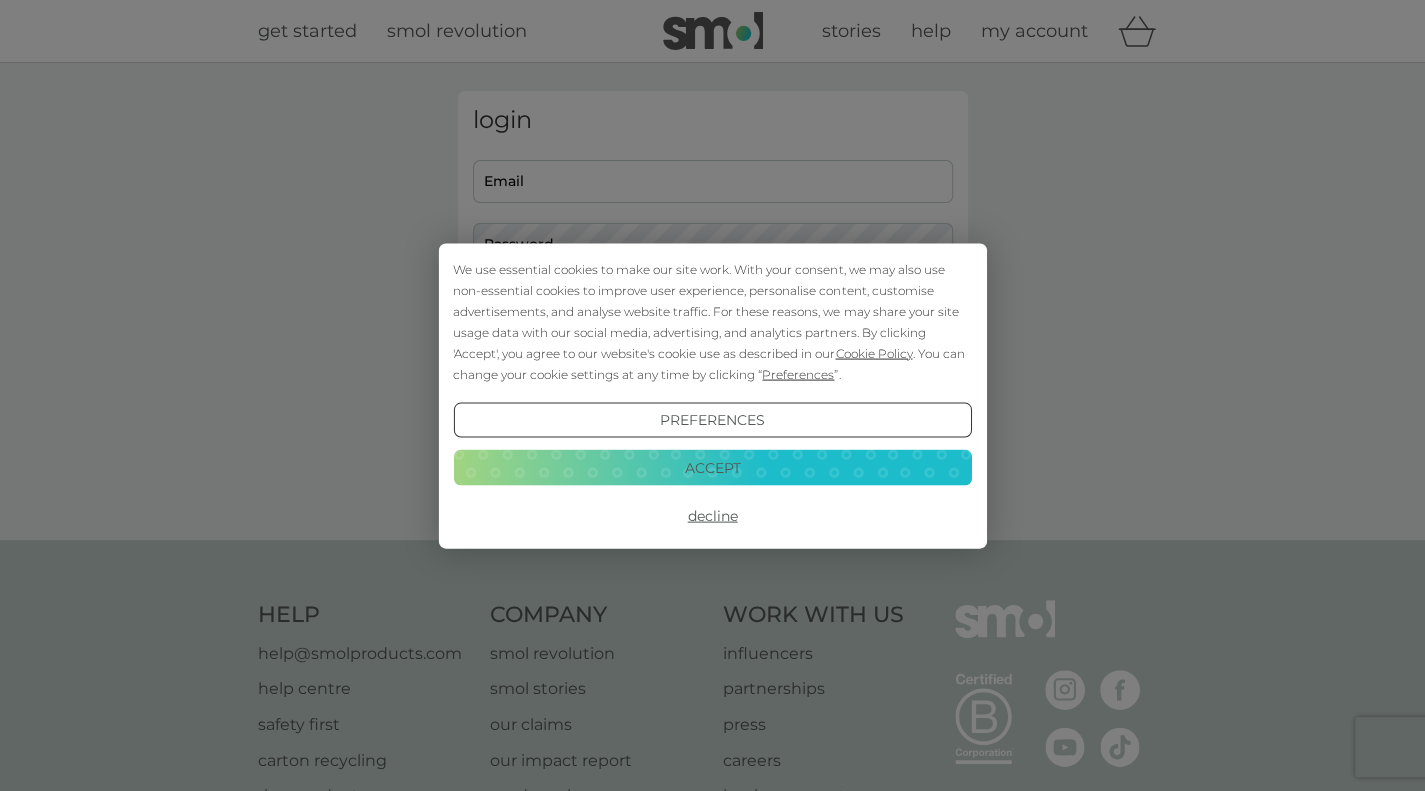 type on "[USERNAME]@example.com" 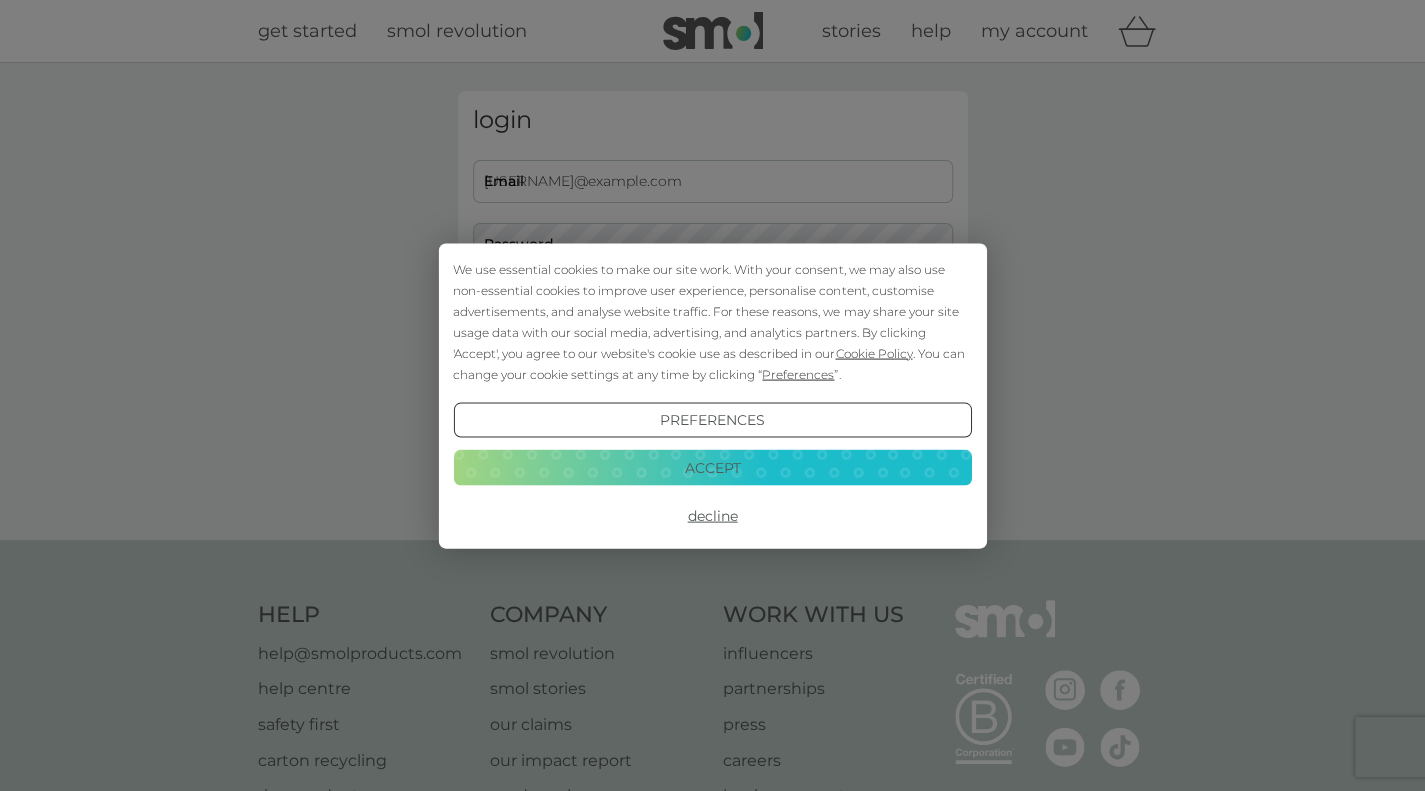 click on "We use essential cookies to make our site work. With your consent, we may also use non-essential cookies to improve user experience, personalise content, customise advertisements, and analyse website traffic. For these reasons, we may share your site usage data with our social media, advertising, and analytics partners. By clicking 'Accept', you agree to our website's cookie use as described in our  Cookie Policy . You can change your cookie settings at any time by clicking “ Preferences ”." at bounding box center [712, 321] 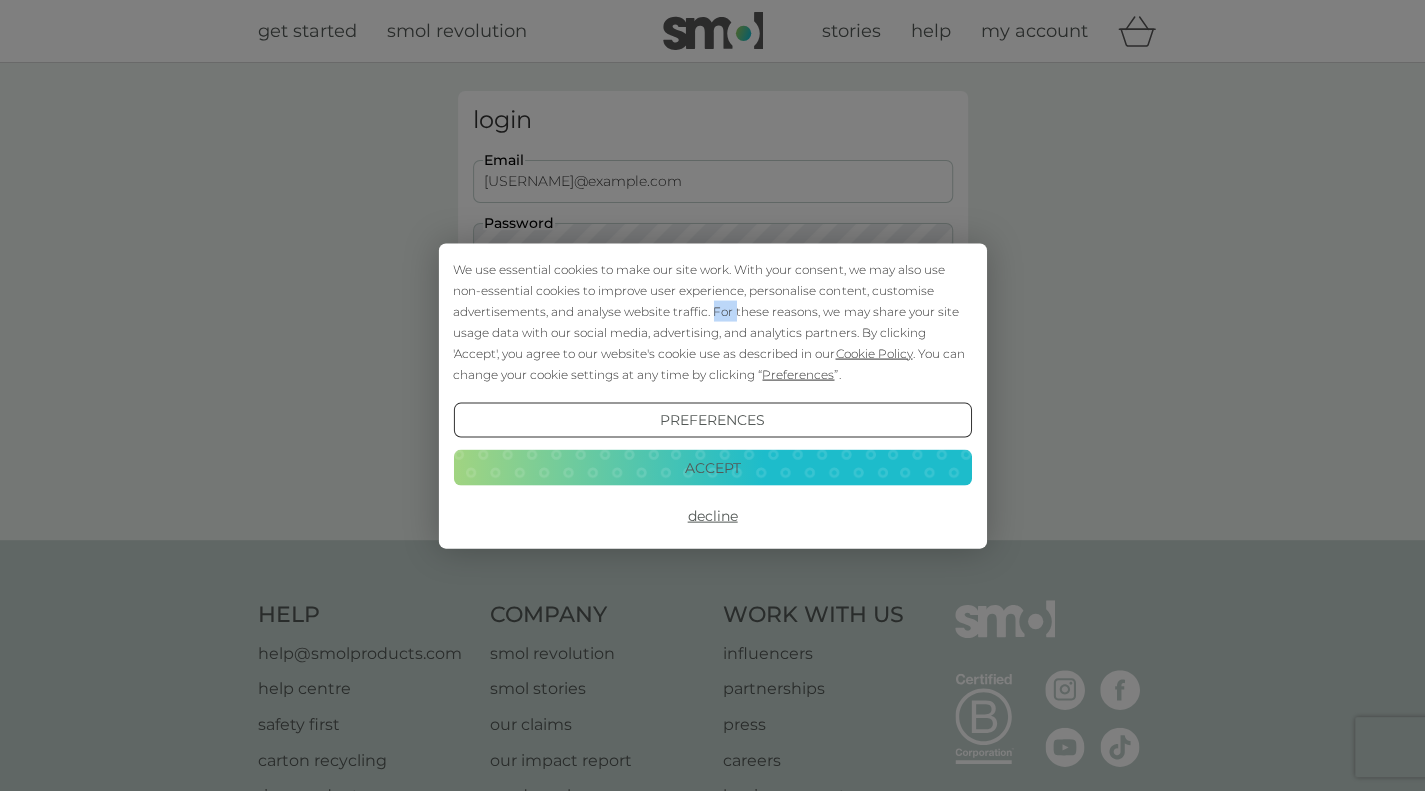 click on "We use essential cookies to make our site work. With your consent, we may also use non-essential cookies to improve user experience, personalise content, customise advertisements, and analyse website traffic. For these reasons, we may share your site usage data with our social media, advertising, and analytics partners. By clicking 'Accept', you agree to our website's cookie use as described in our  Cookie Policy . You can change your cookie settings at any time by clicking “ Preferences ”." at bounding box center (712, 321) 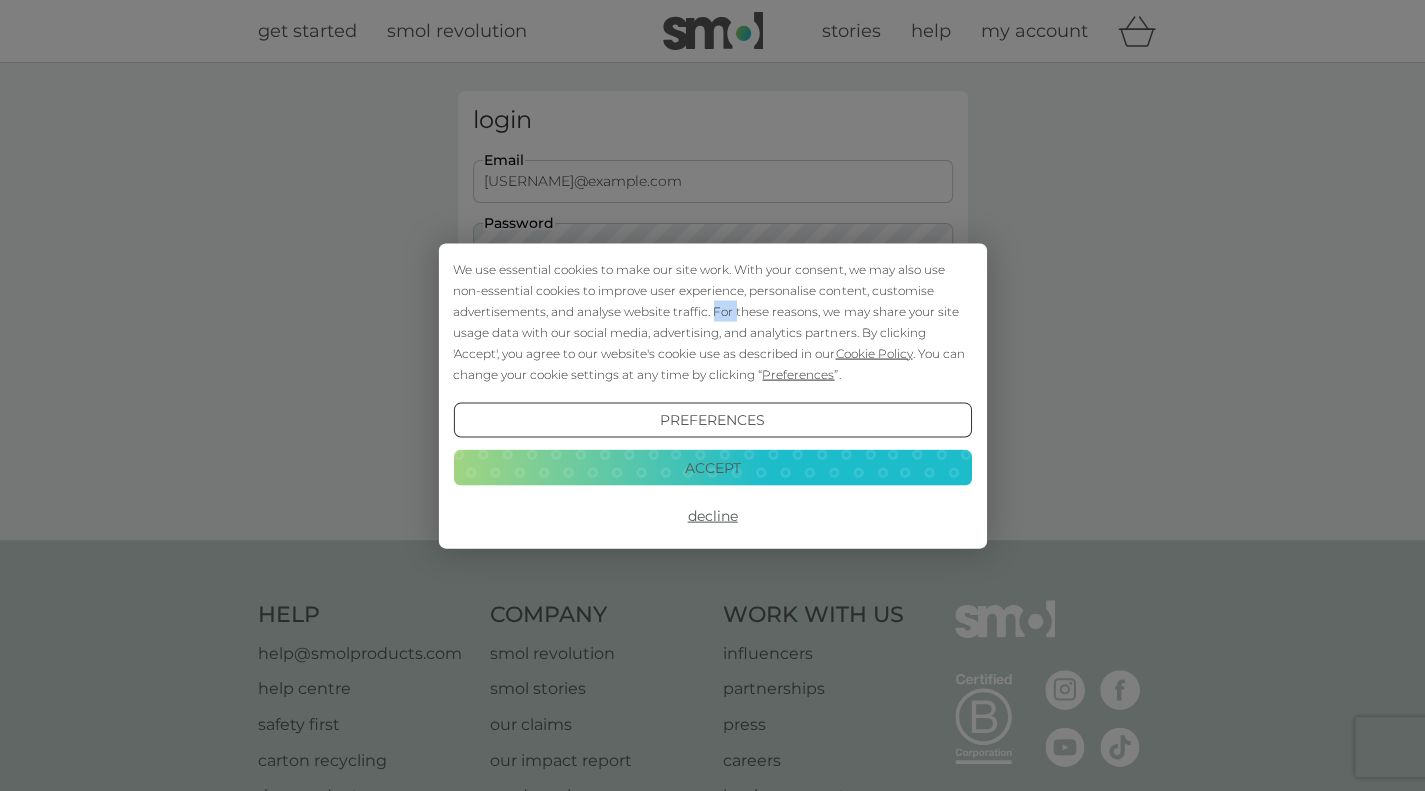 click on "Decline" at bounding box center [712, 516] 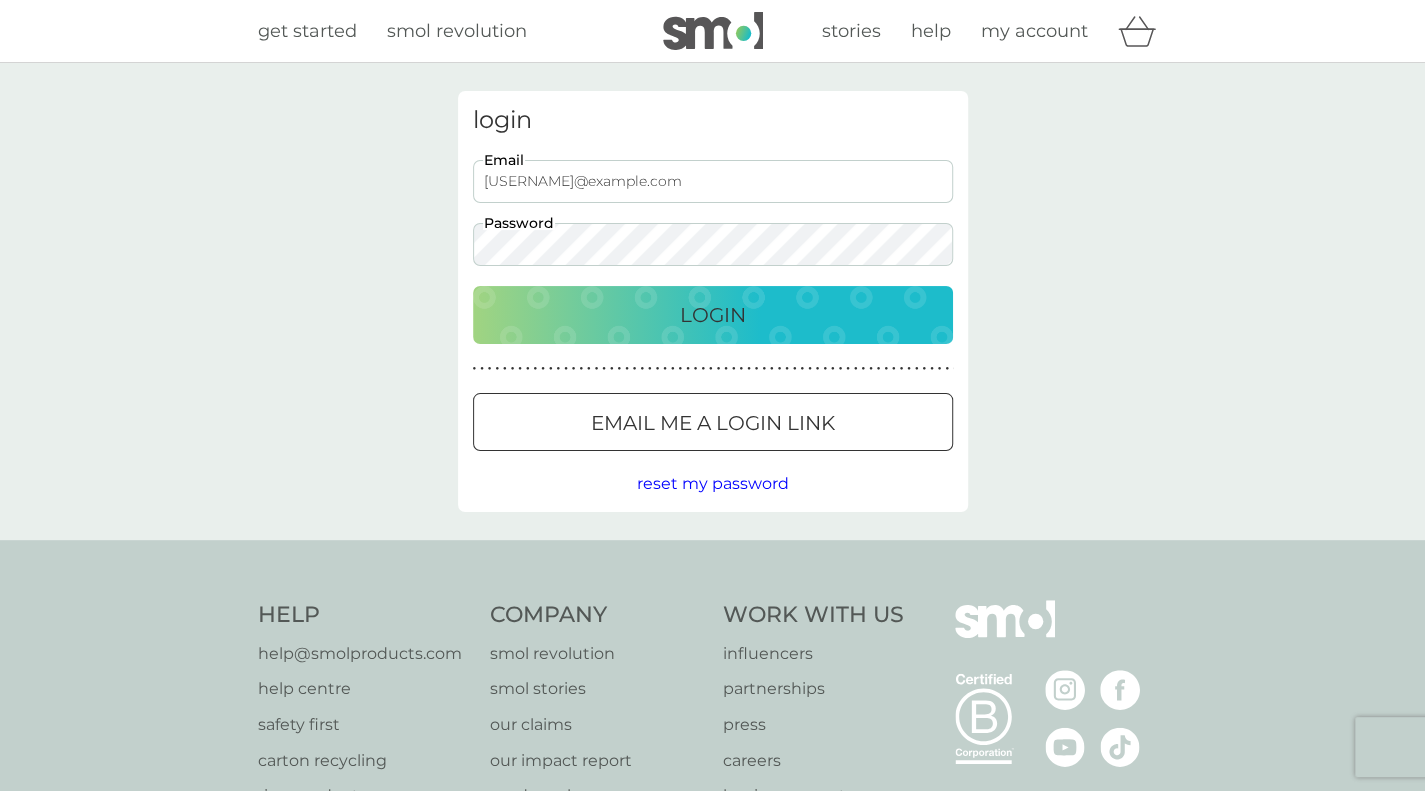 click on "Login" at bounding box center (713, 315) 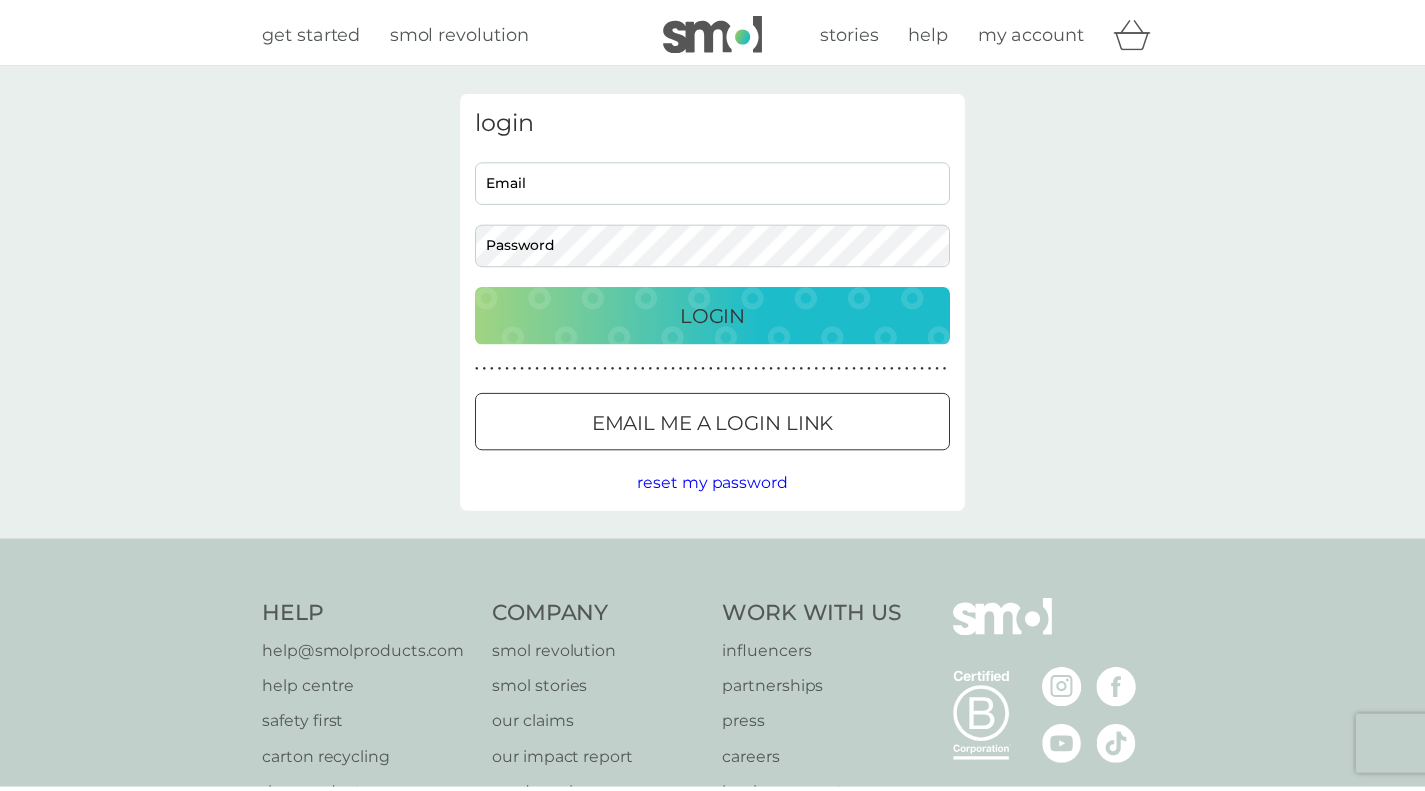 scroll, scrollTop: 0, scrollLeft: 0, axis: both 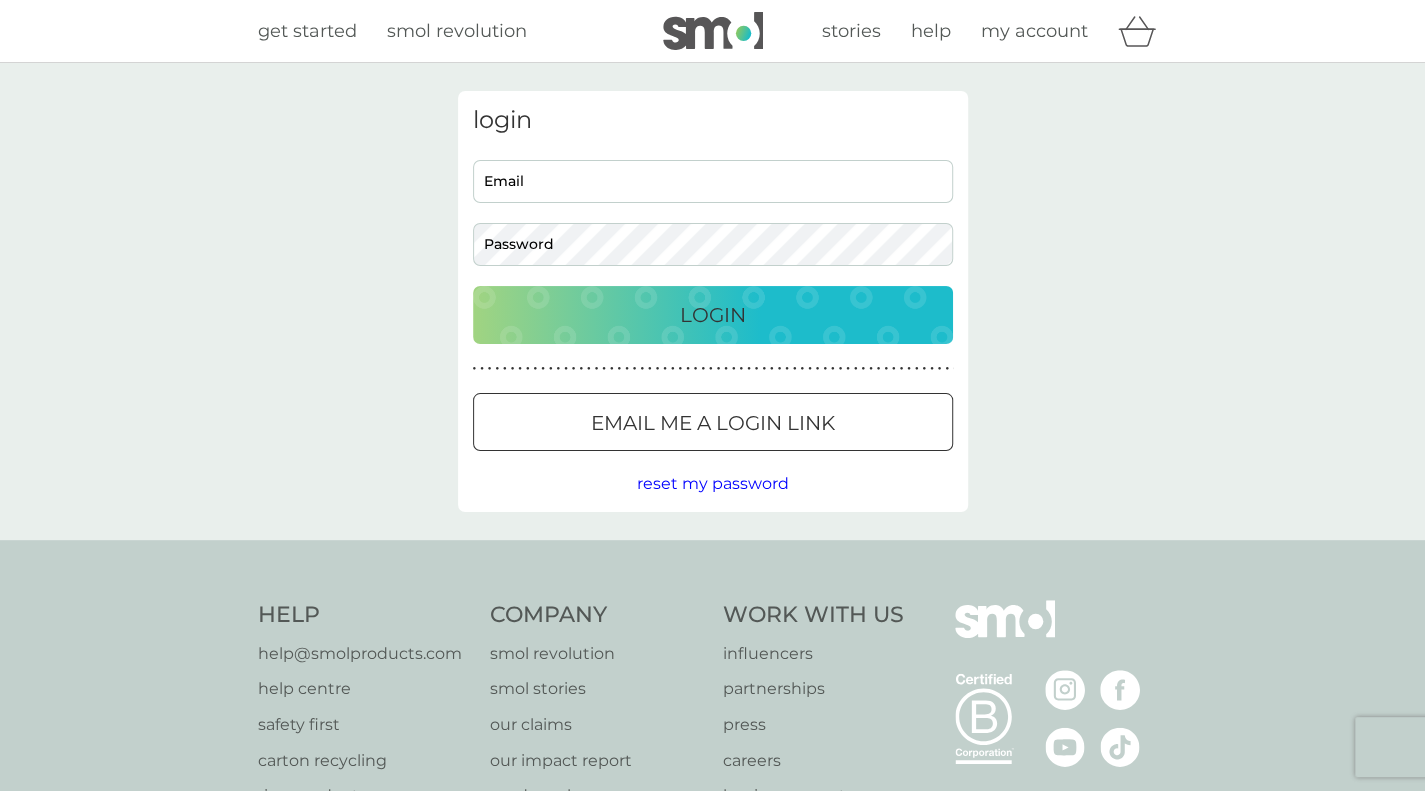 type on "nick_janes@hotmail.com" 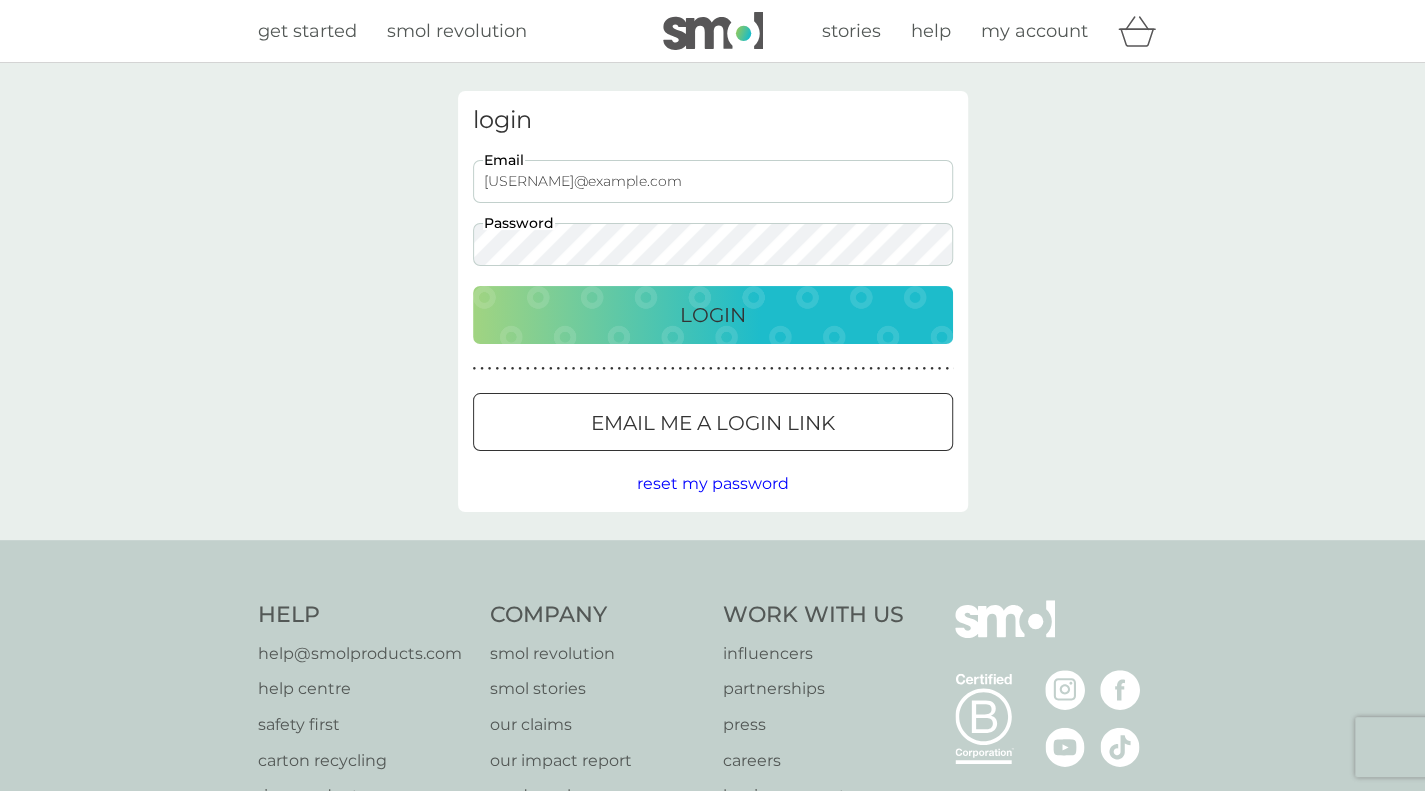 click on "Login" at bounding box center [713, 315] 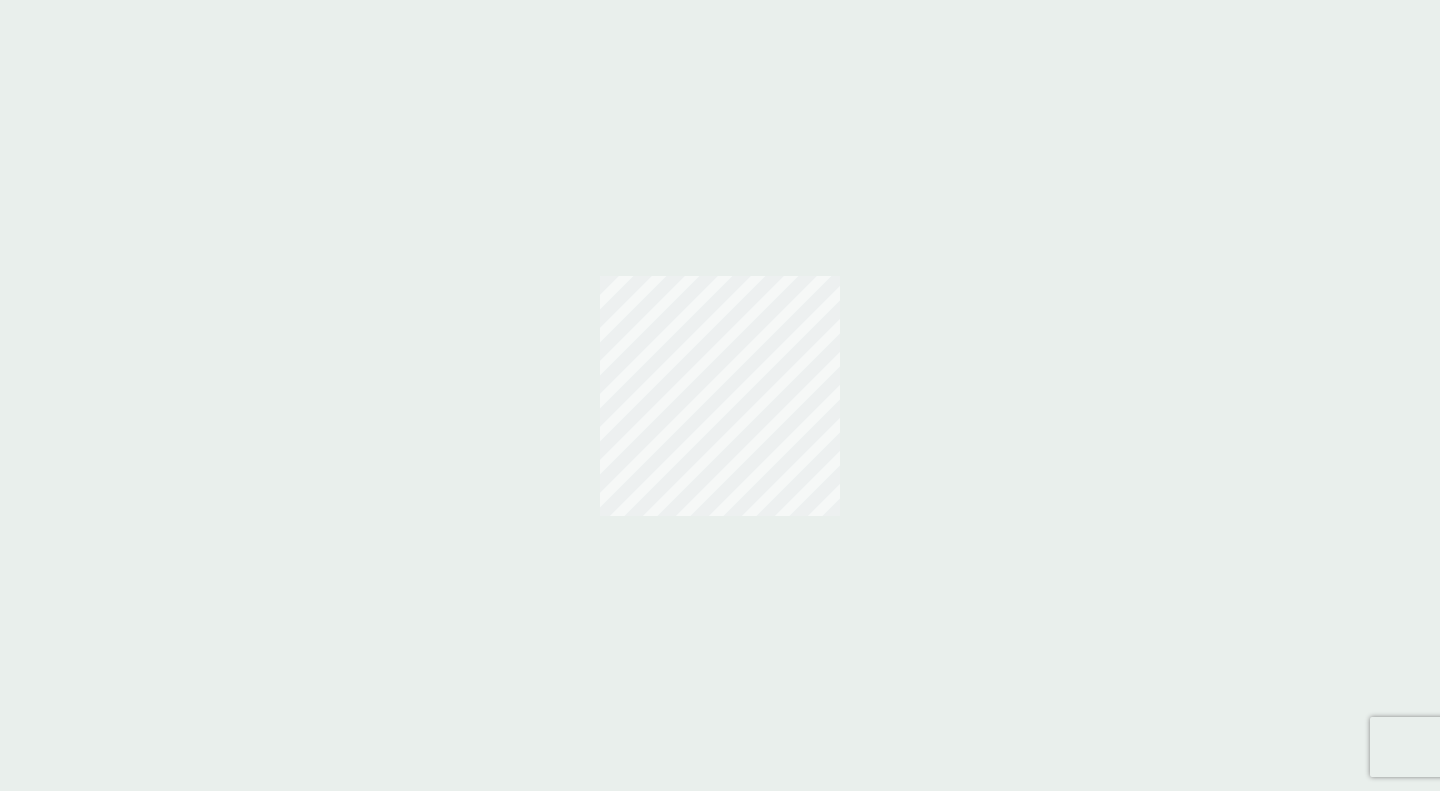 scroll, scrollTop: 0, scrollLeft: 0, axis: both 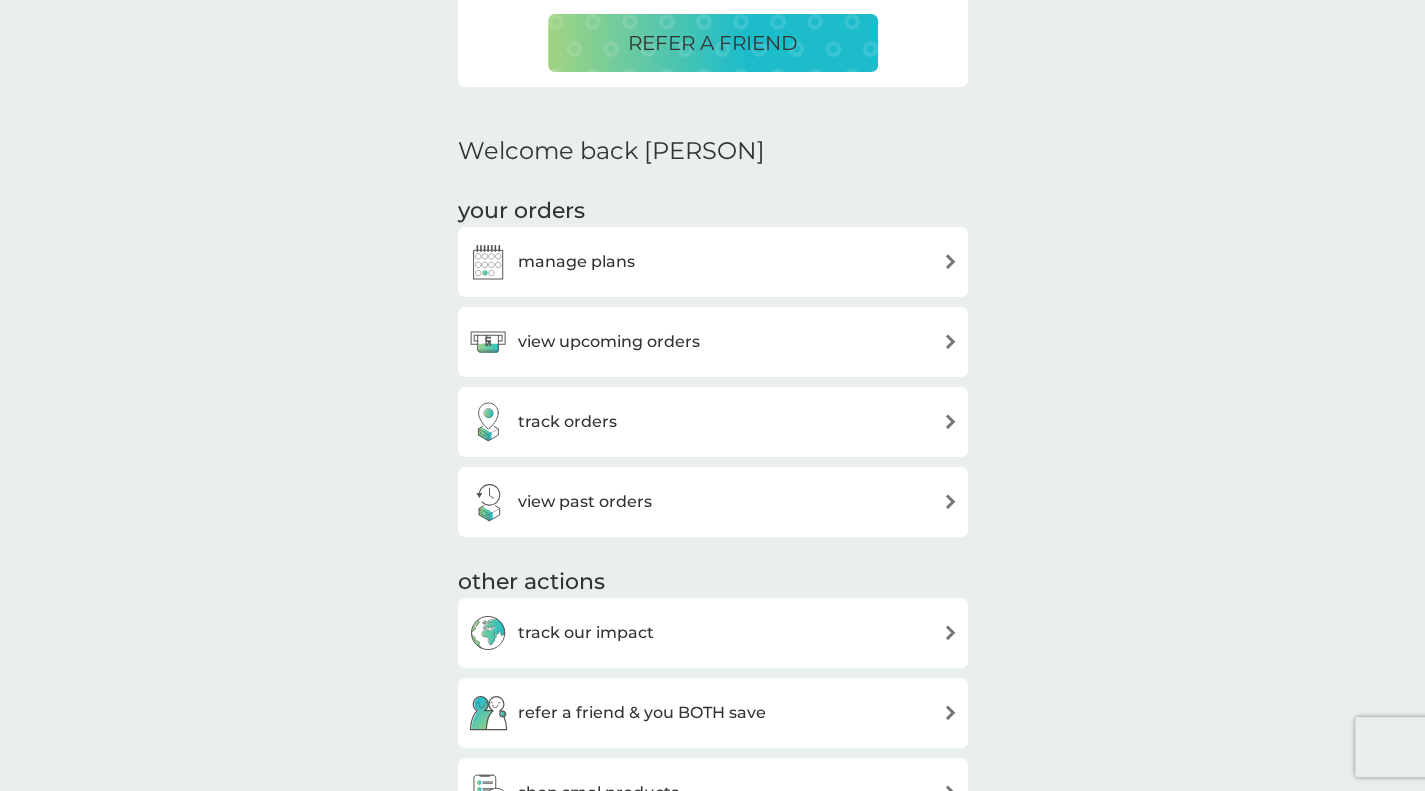 click on "manage plans" at bounding box center [576, 262] 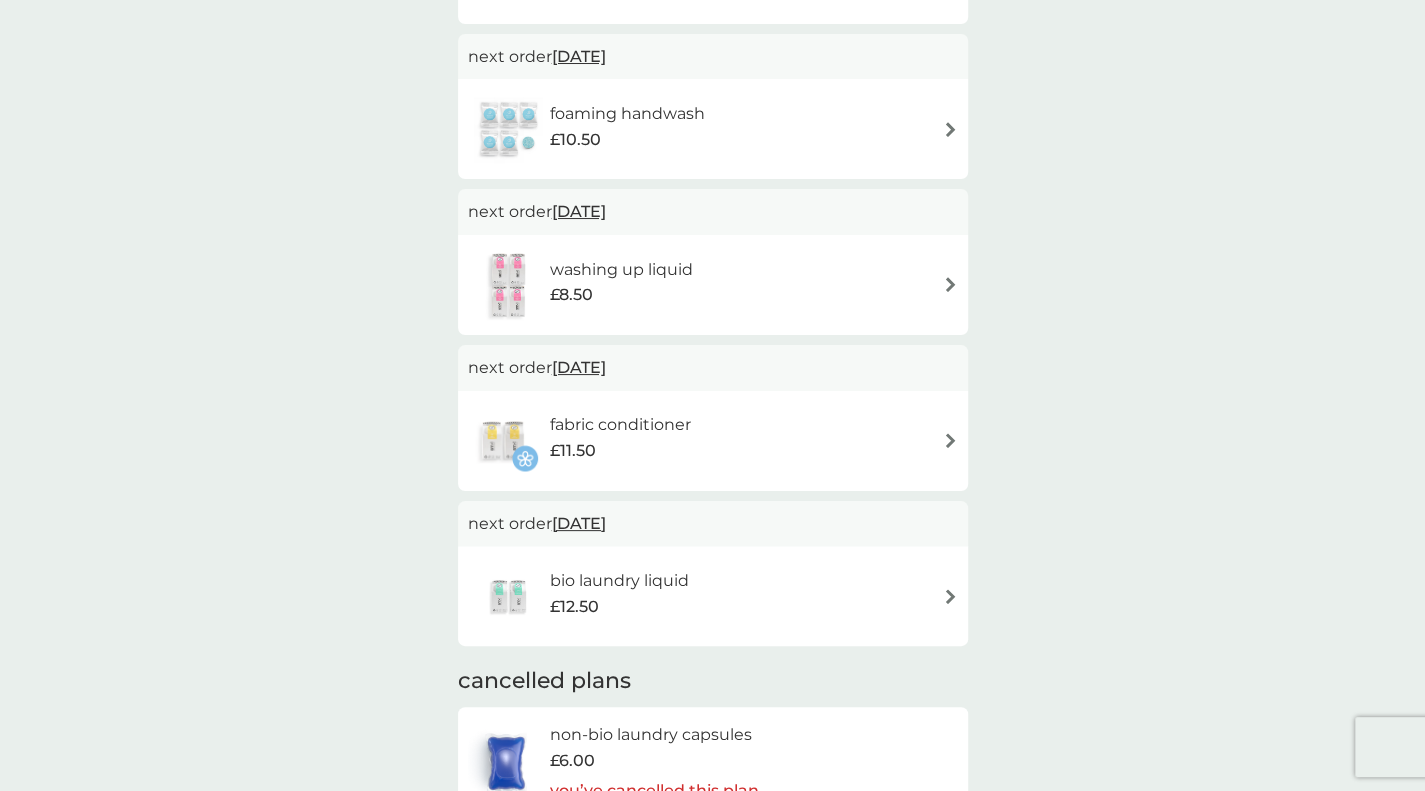scroll, scrollTop: 600, scrollLeft: 0, axis: vertical 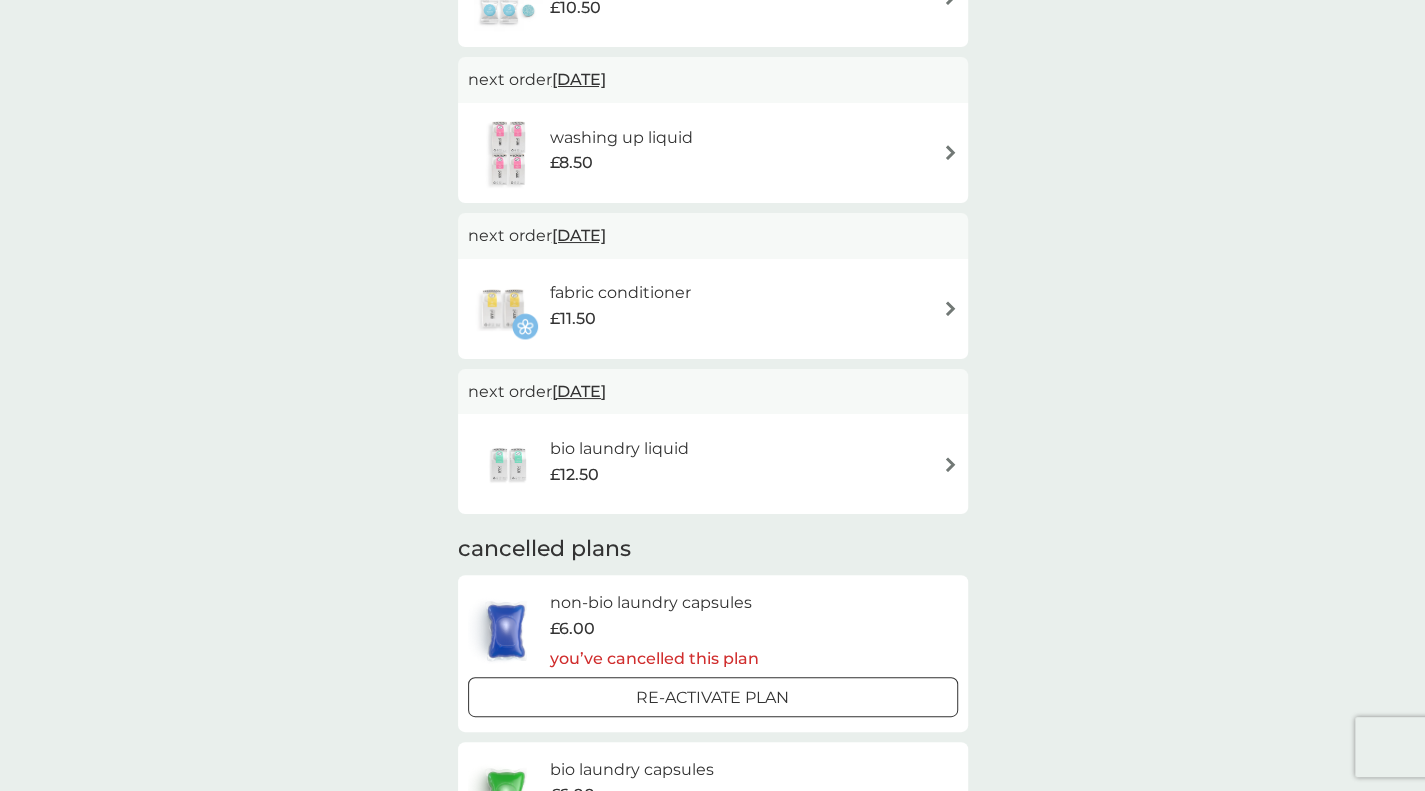 click at bounding box center (950, 464) 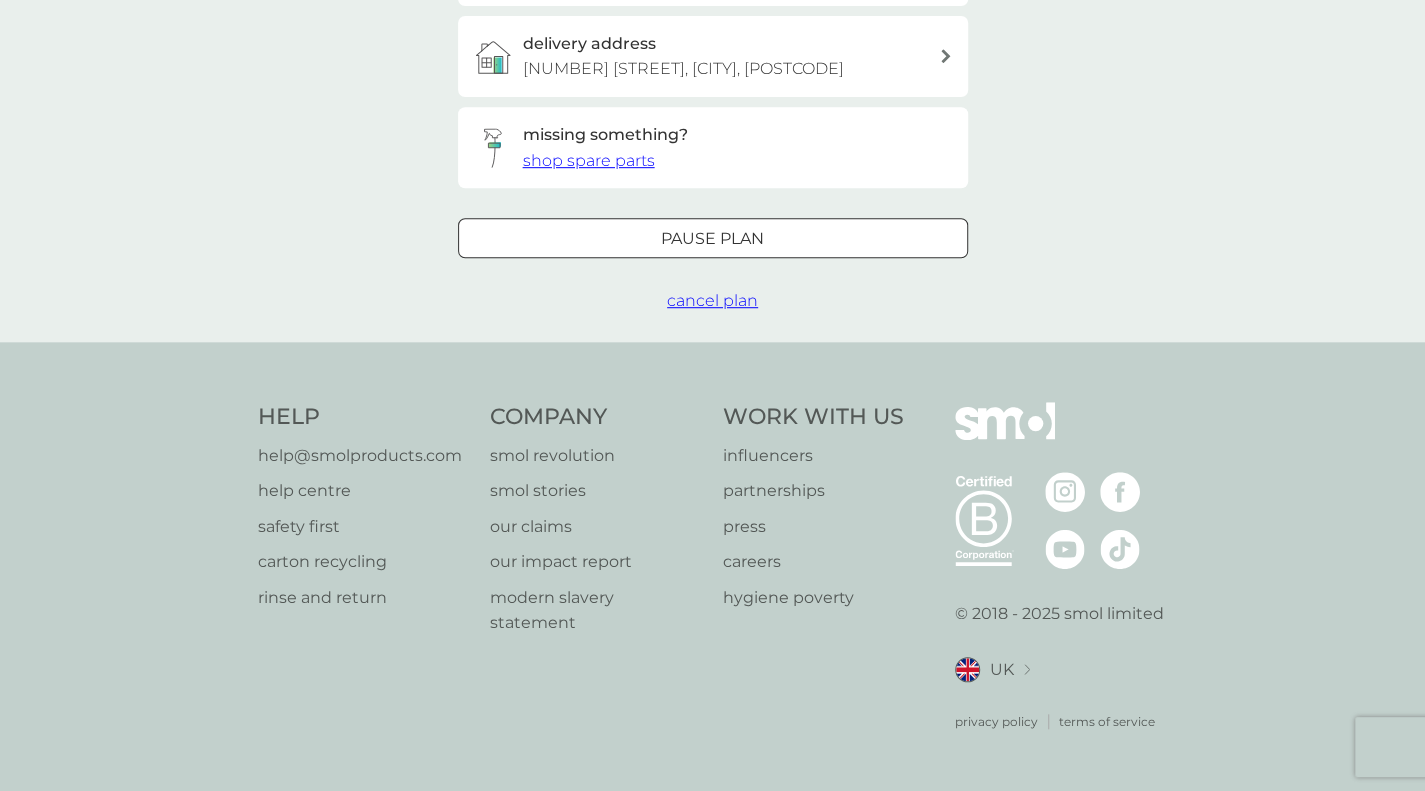 scroll, scrollTop: 0, scrollLeft: 0, axis: both 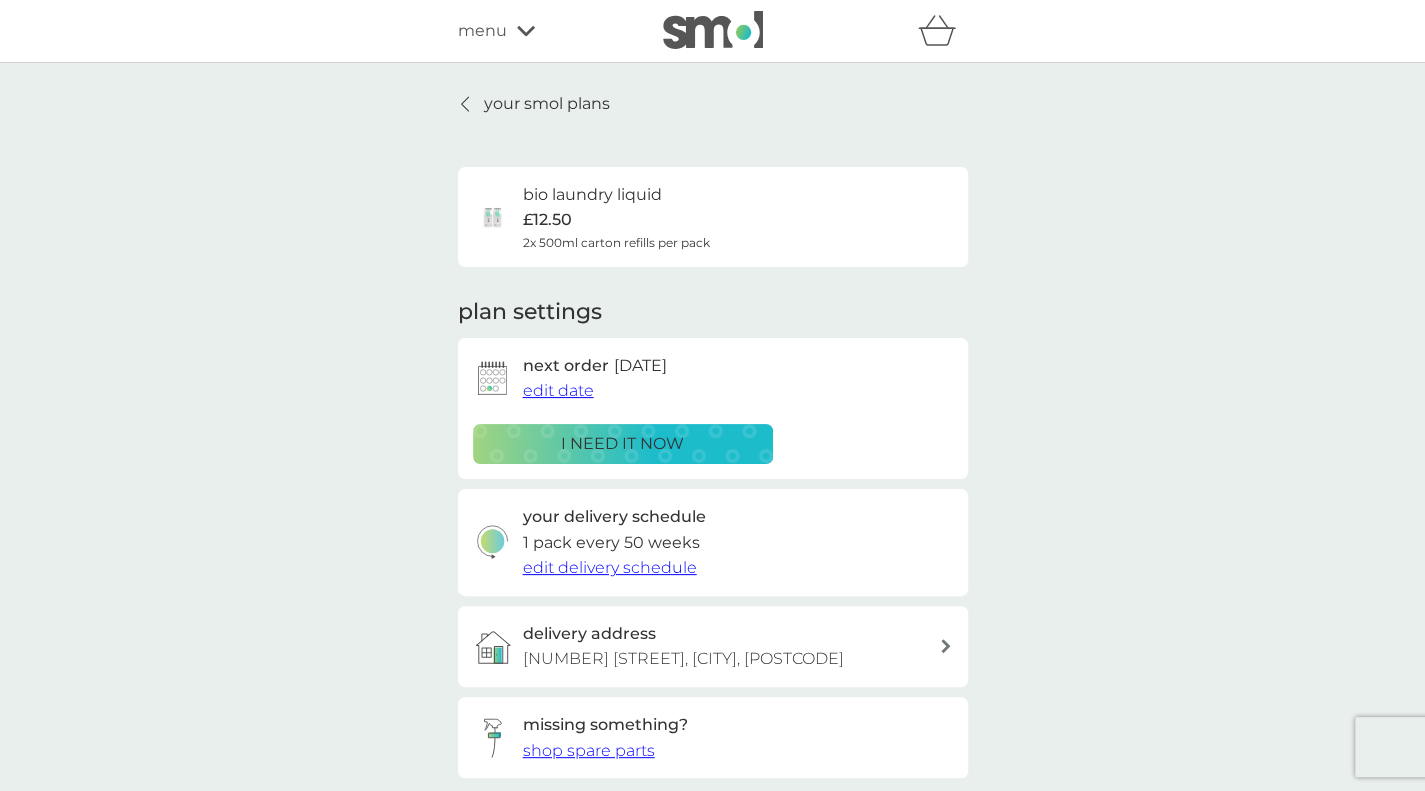 click on "i need it now" at bounding box center (622, 444) 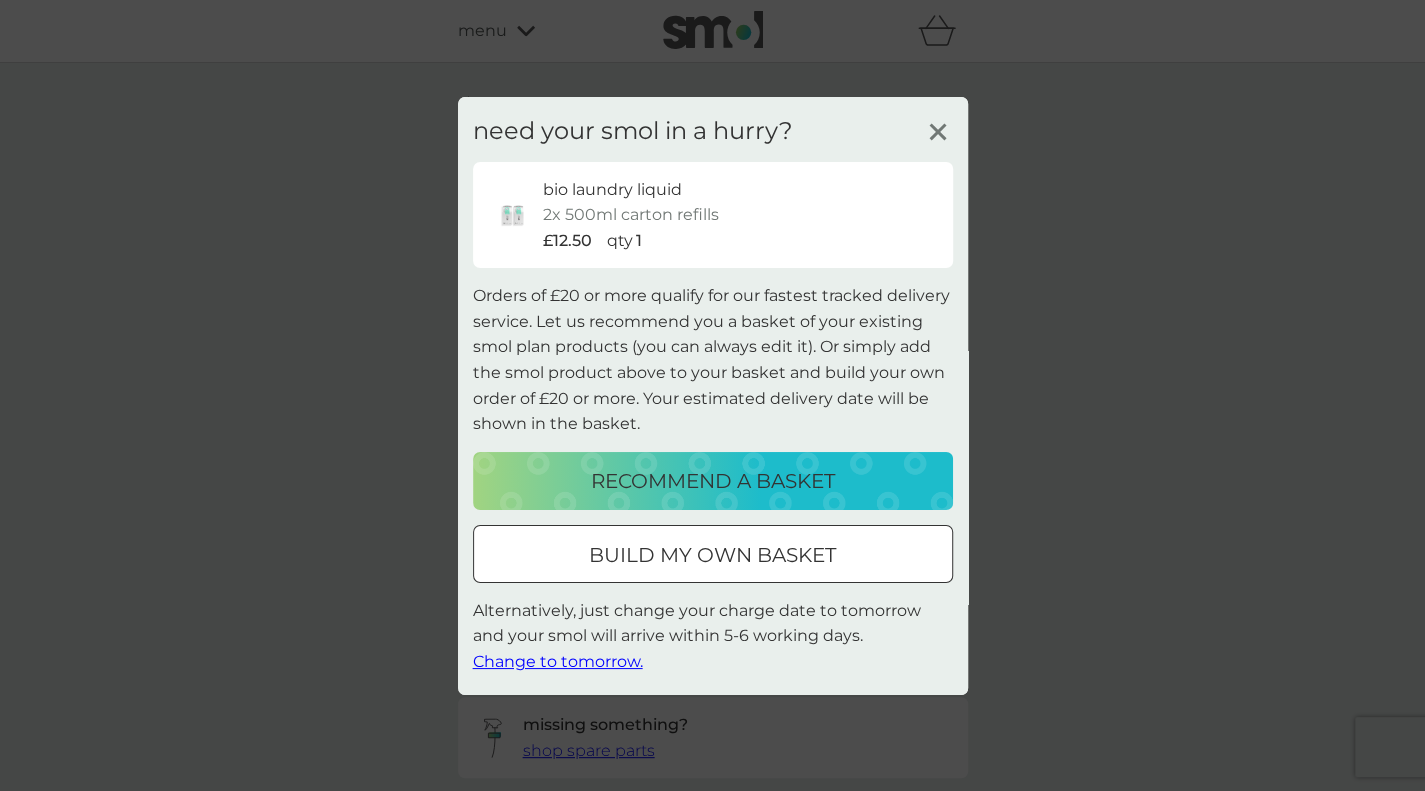 drag, startPoint x: 662, startPoint y: 560, endPoint x: 784, endPoint y: 604, distance: 129.69194 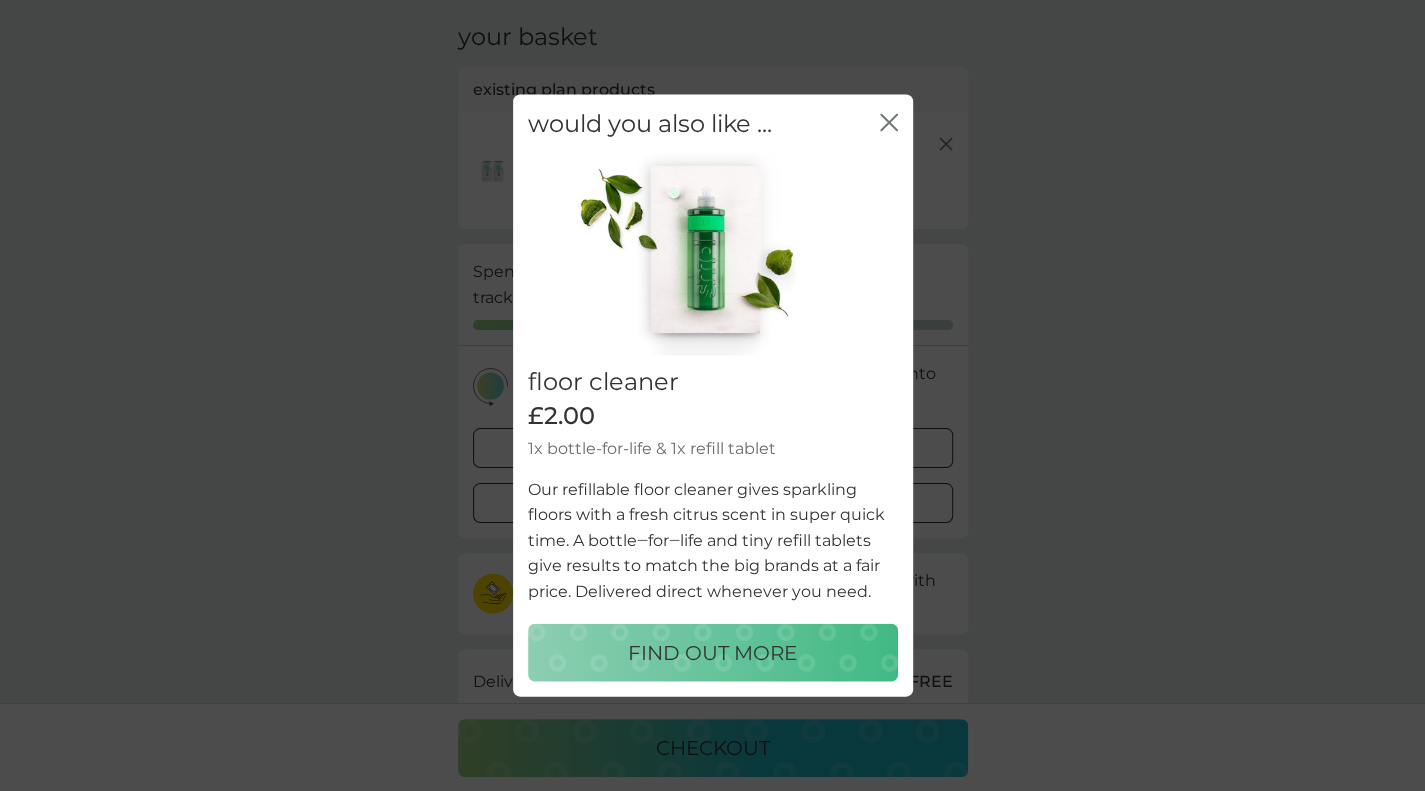 scroll, scrollTop: 100, scrollLeft: 0, axis: vertical 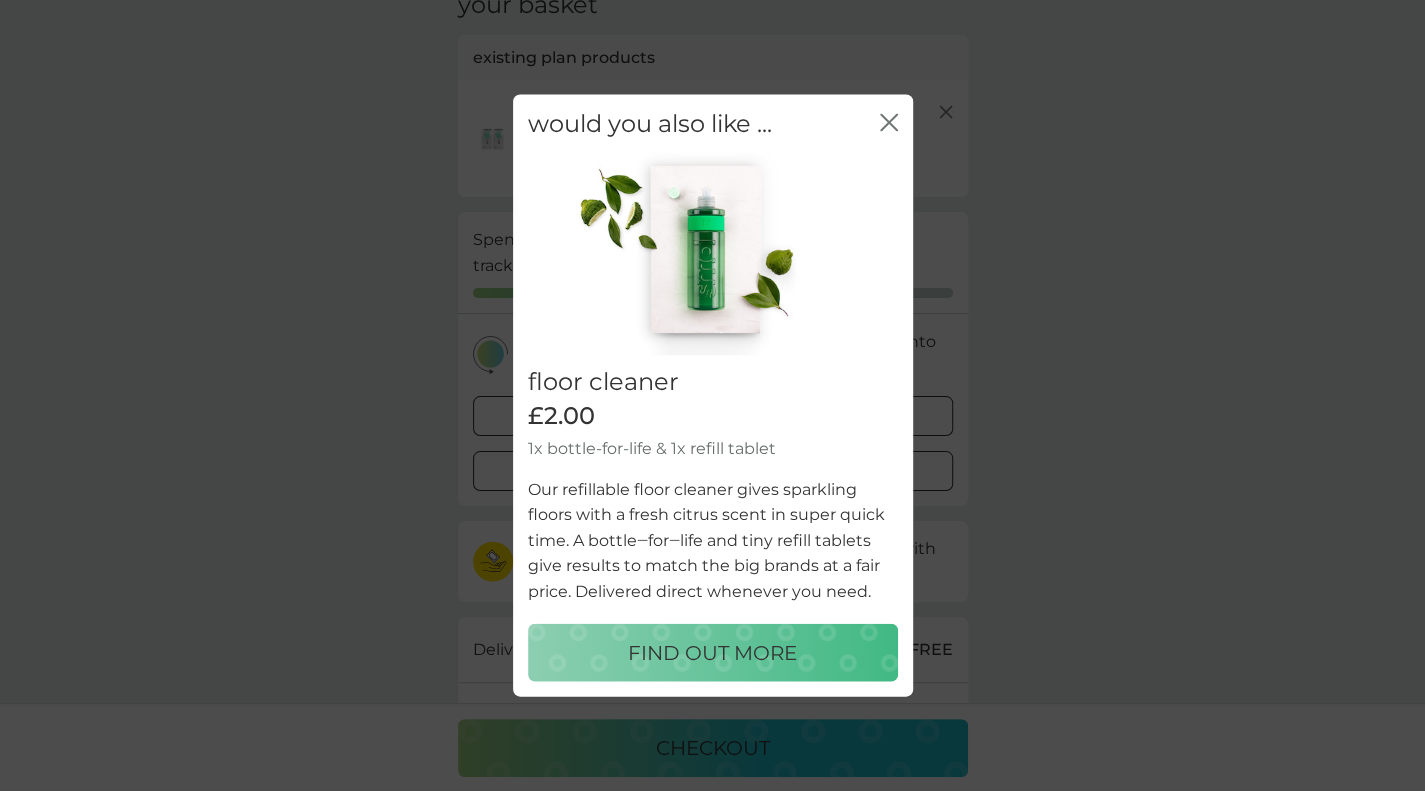 click on "close" 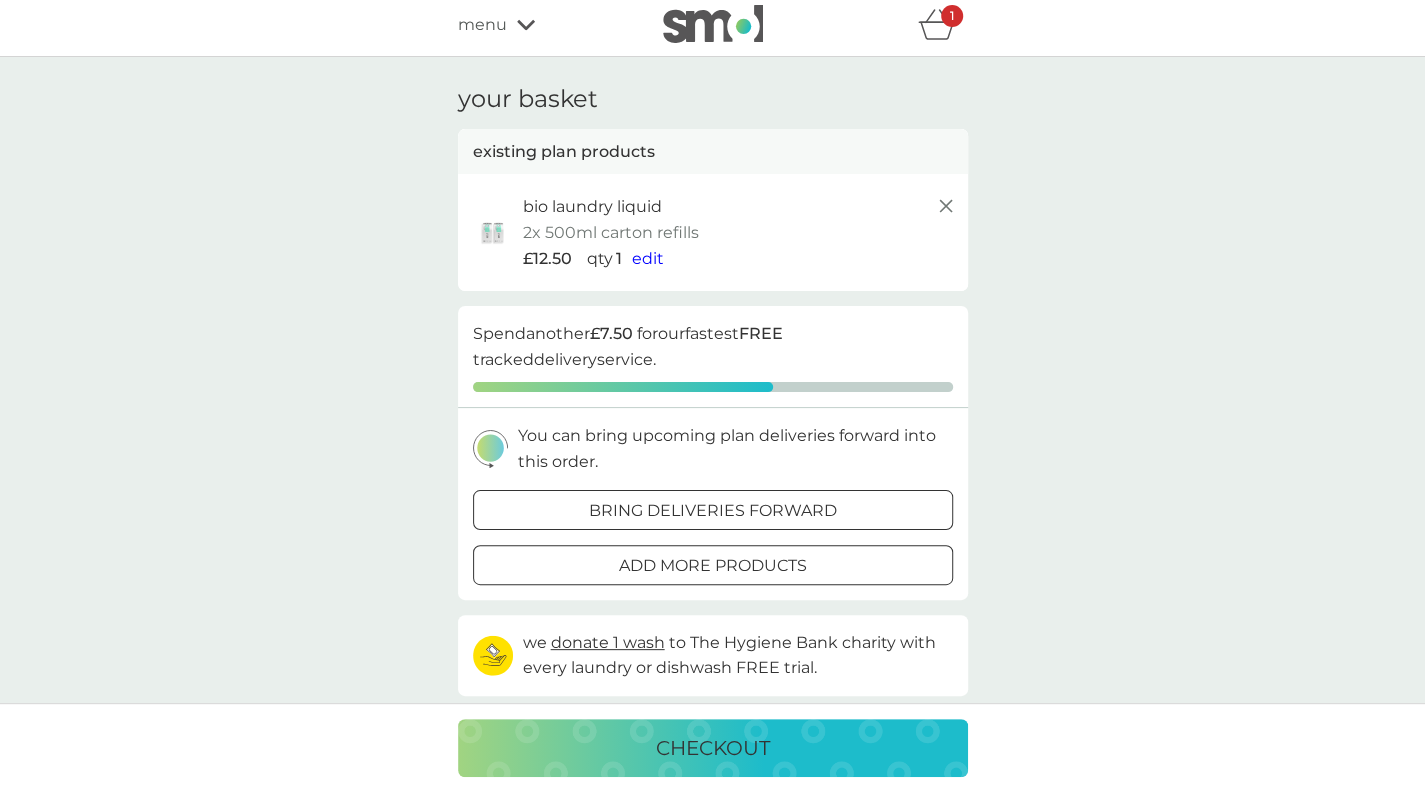 scroll, scrollTop: 0, scrollLeft: 0, axis: both 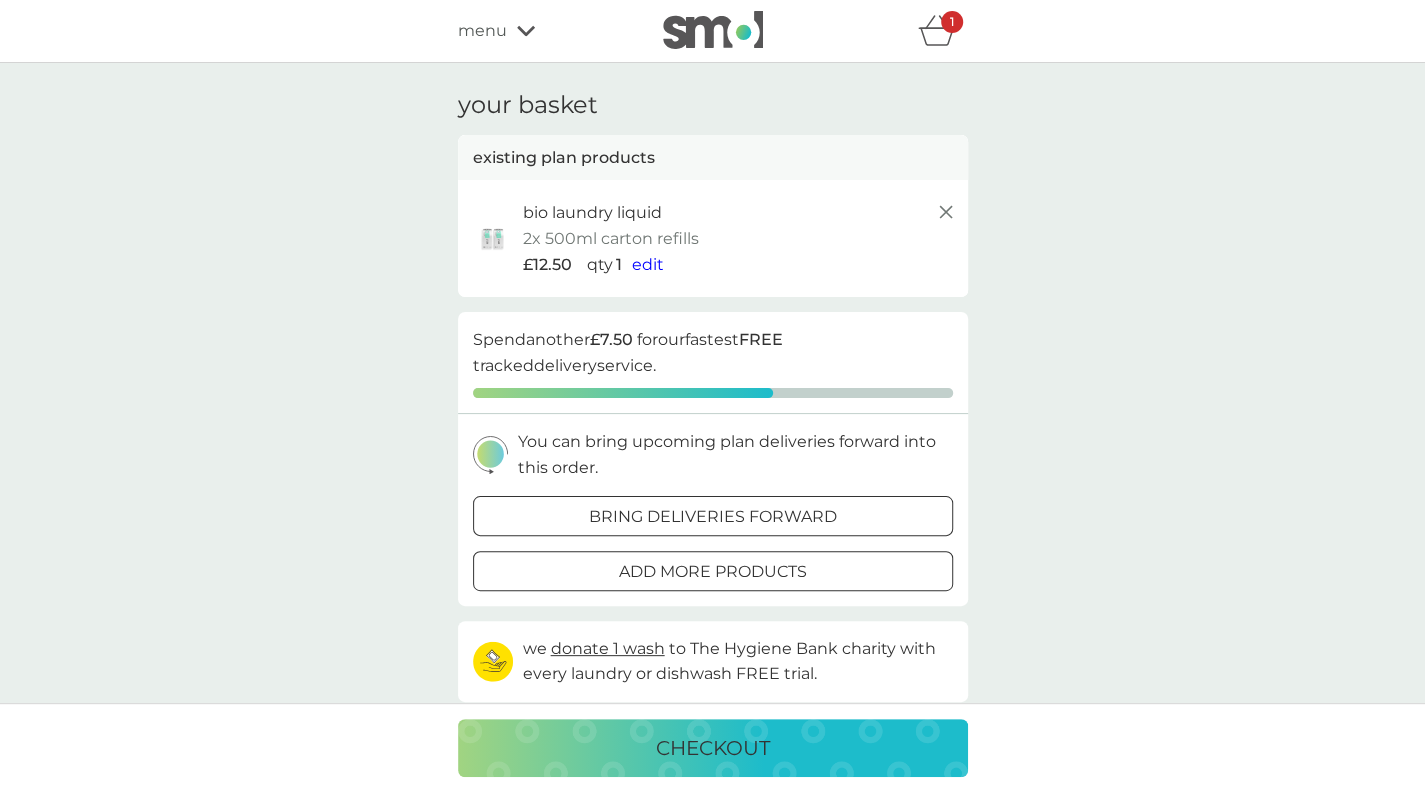 click on "edit" at bounding box center (648, 264) 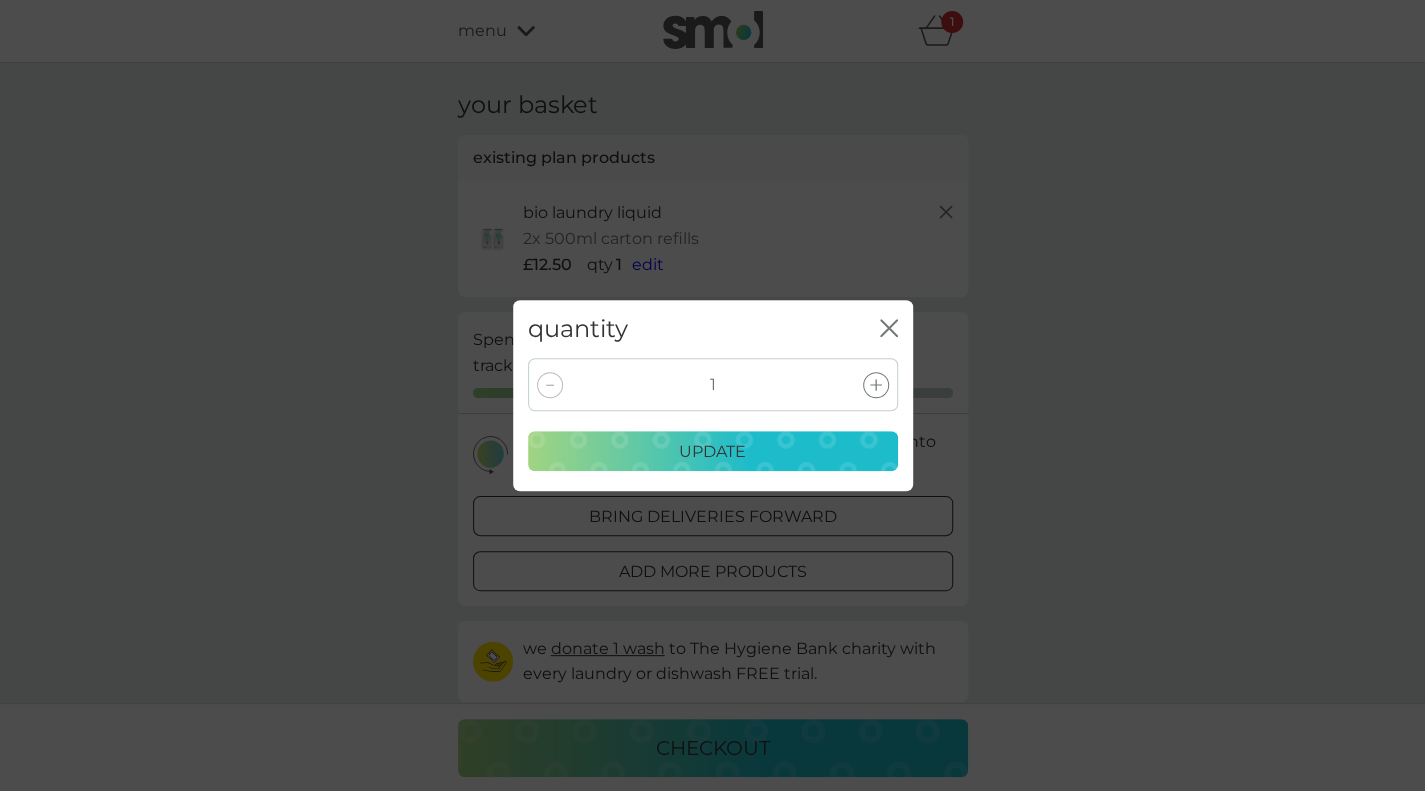 click on "quantity close" at bounding box center [713, 329] 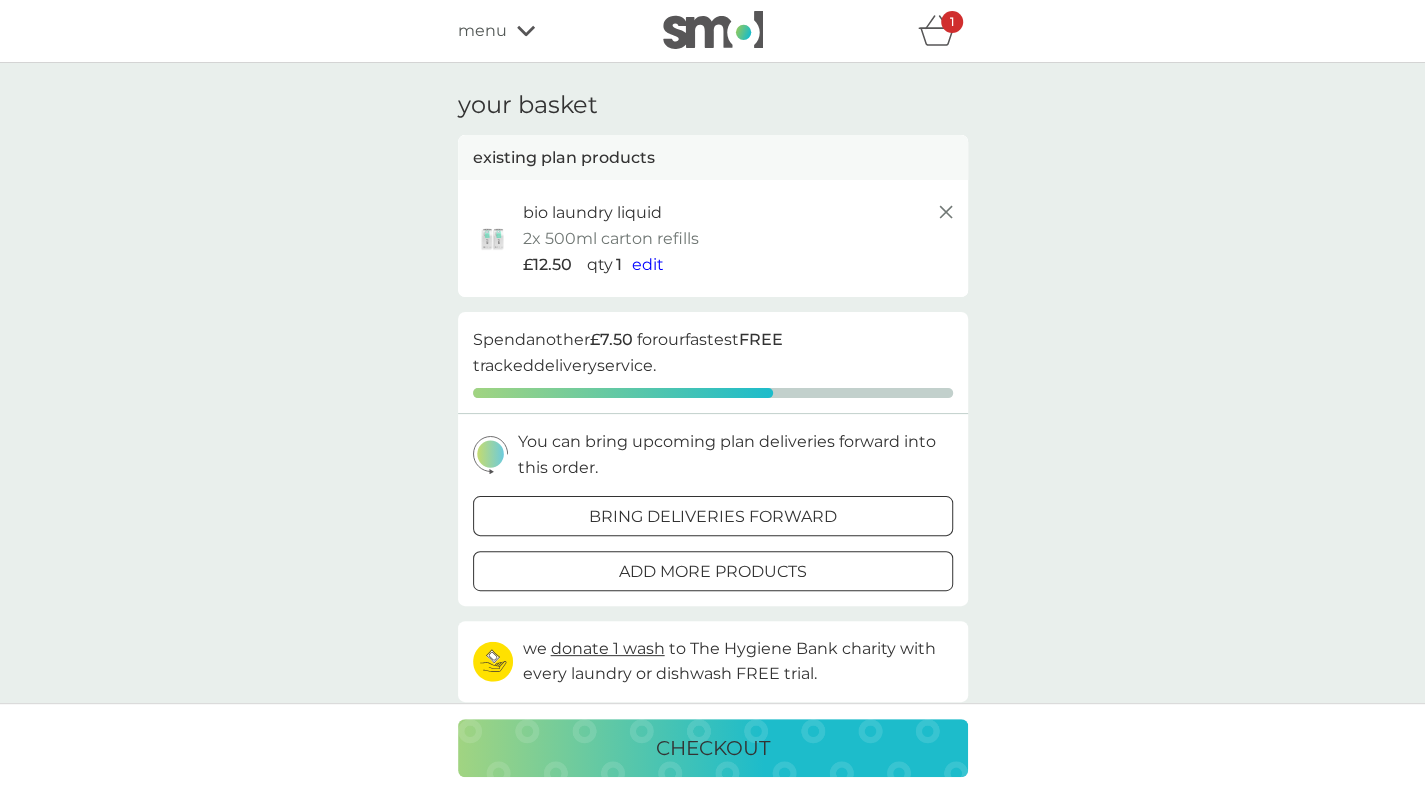 click 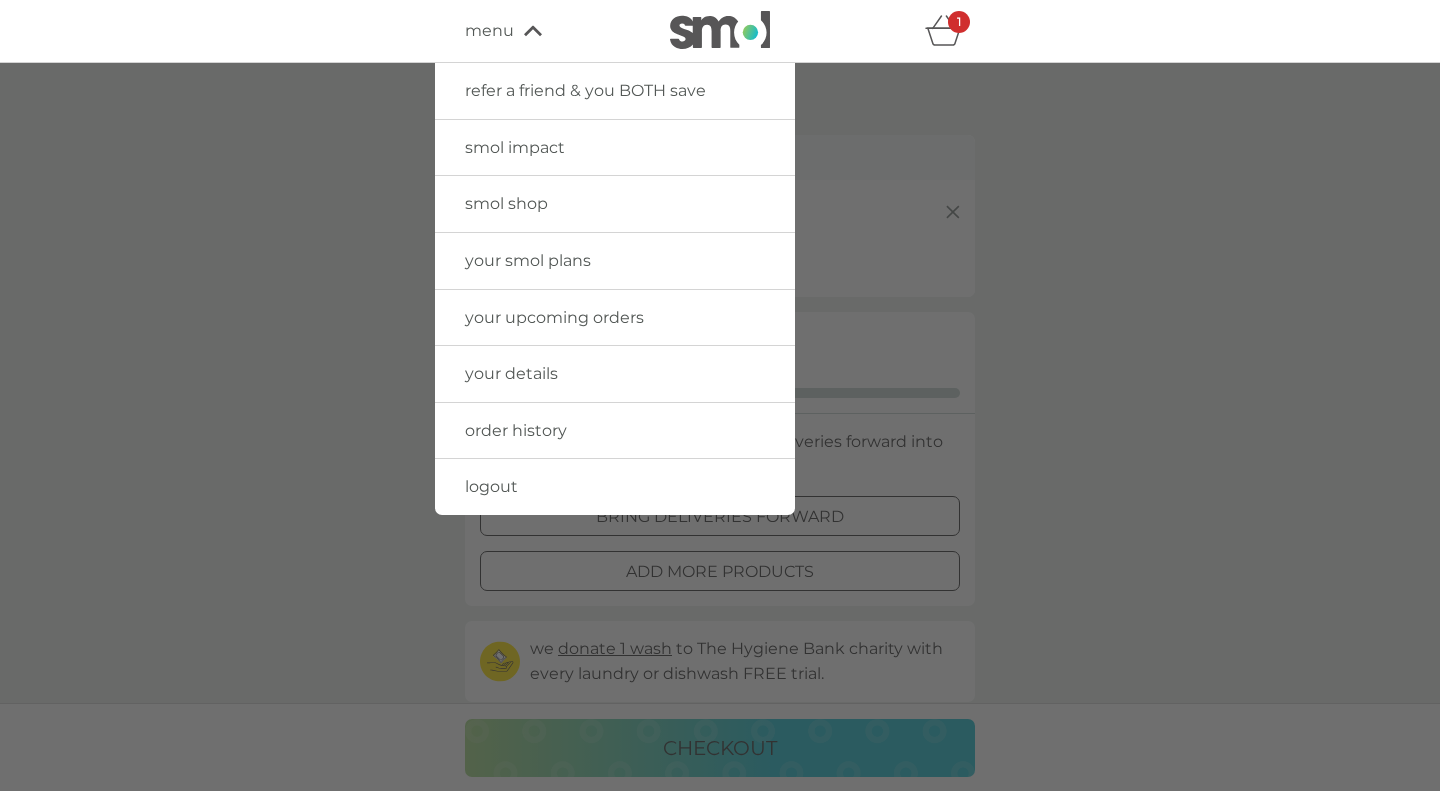 click on "smol shop" at bounding box center (506, 203) 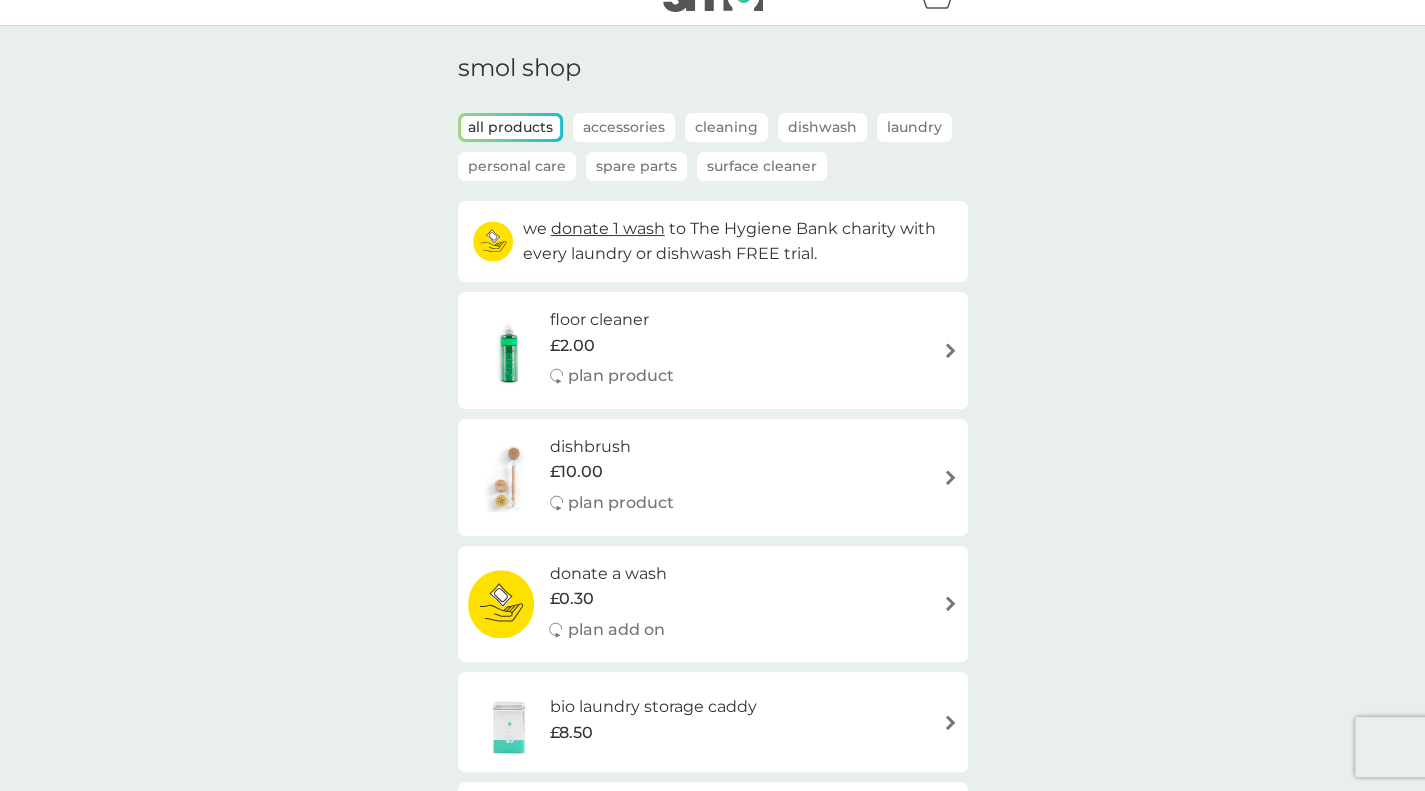 scroll, scrollTop: 0, scrollLeft: 0, axis: both 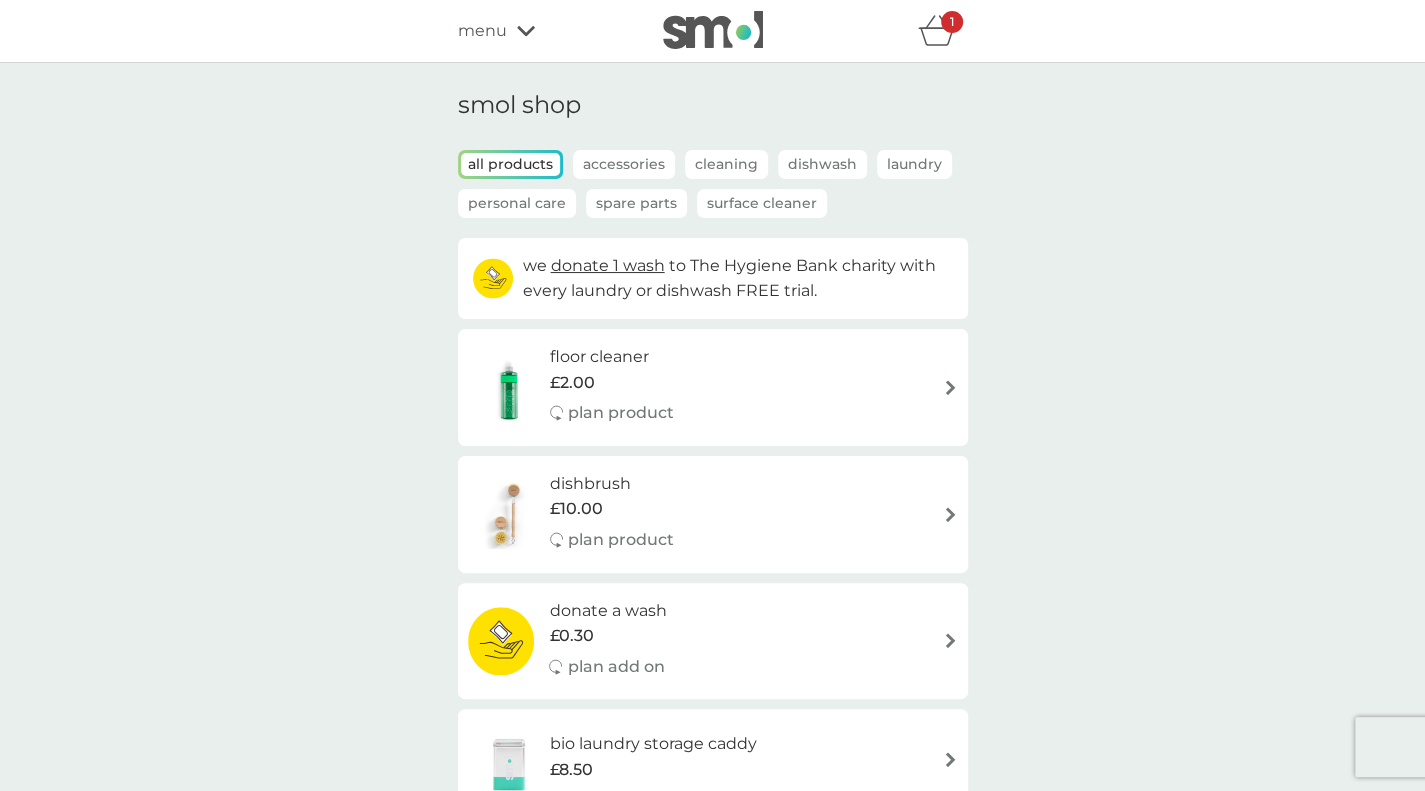 click at bounding box center [713, 30] 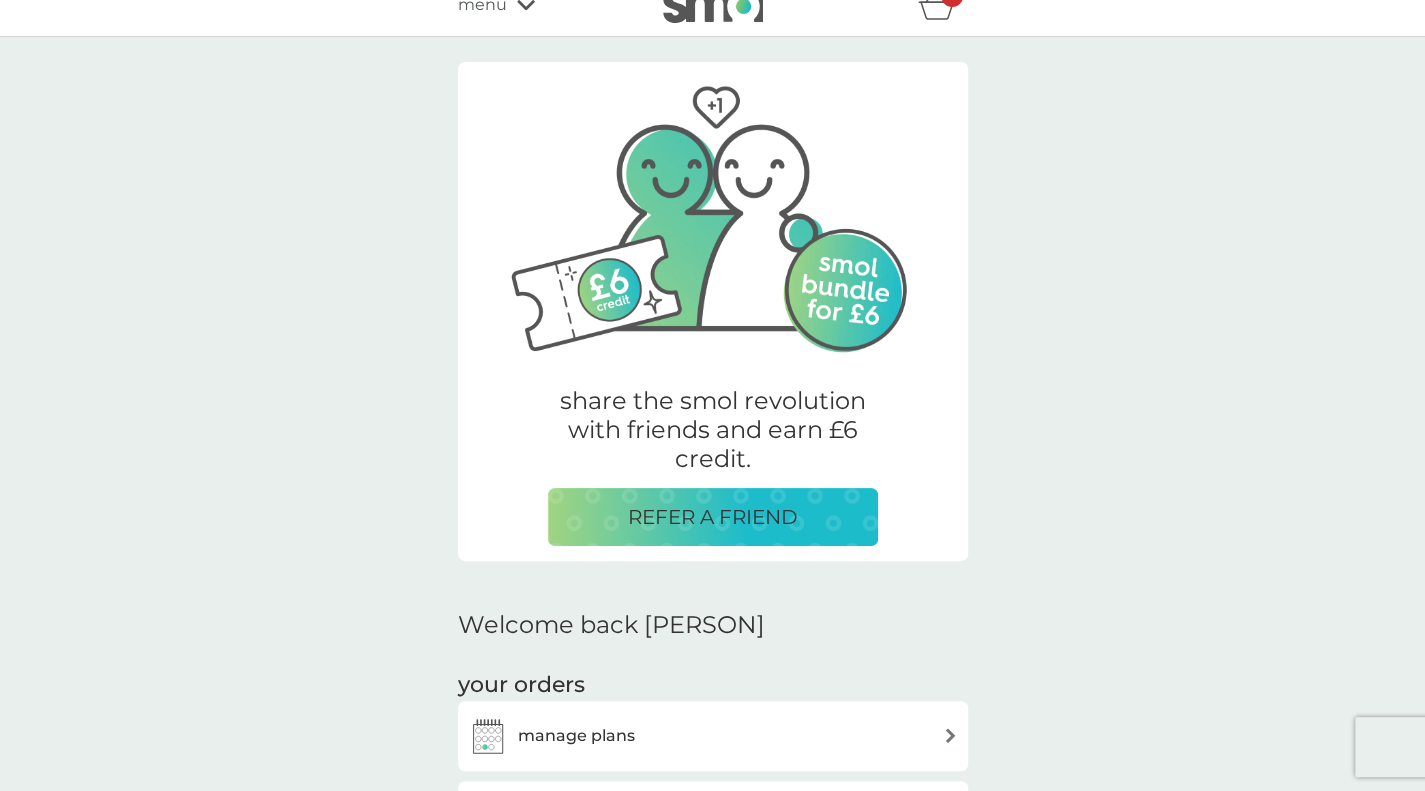 scroll, scrollTop: 0, scrollLeft: 0, axis: both 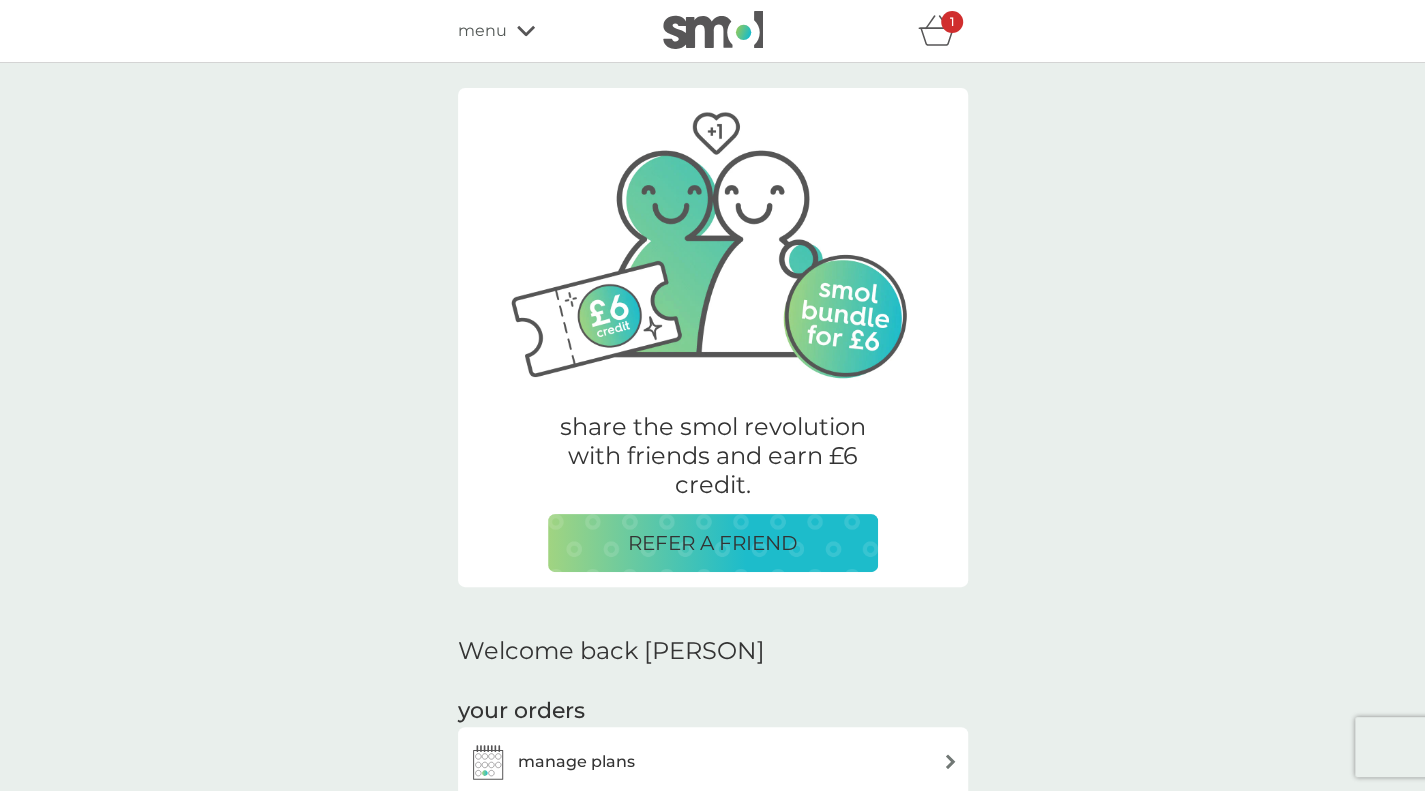 click on "1" at bounding box center (952, 22) 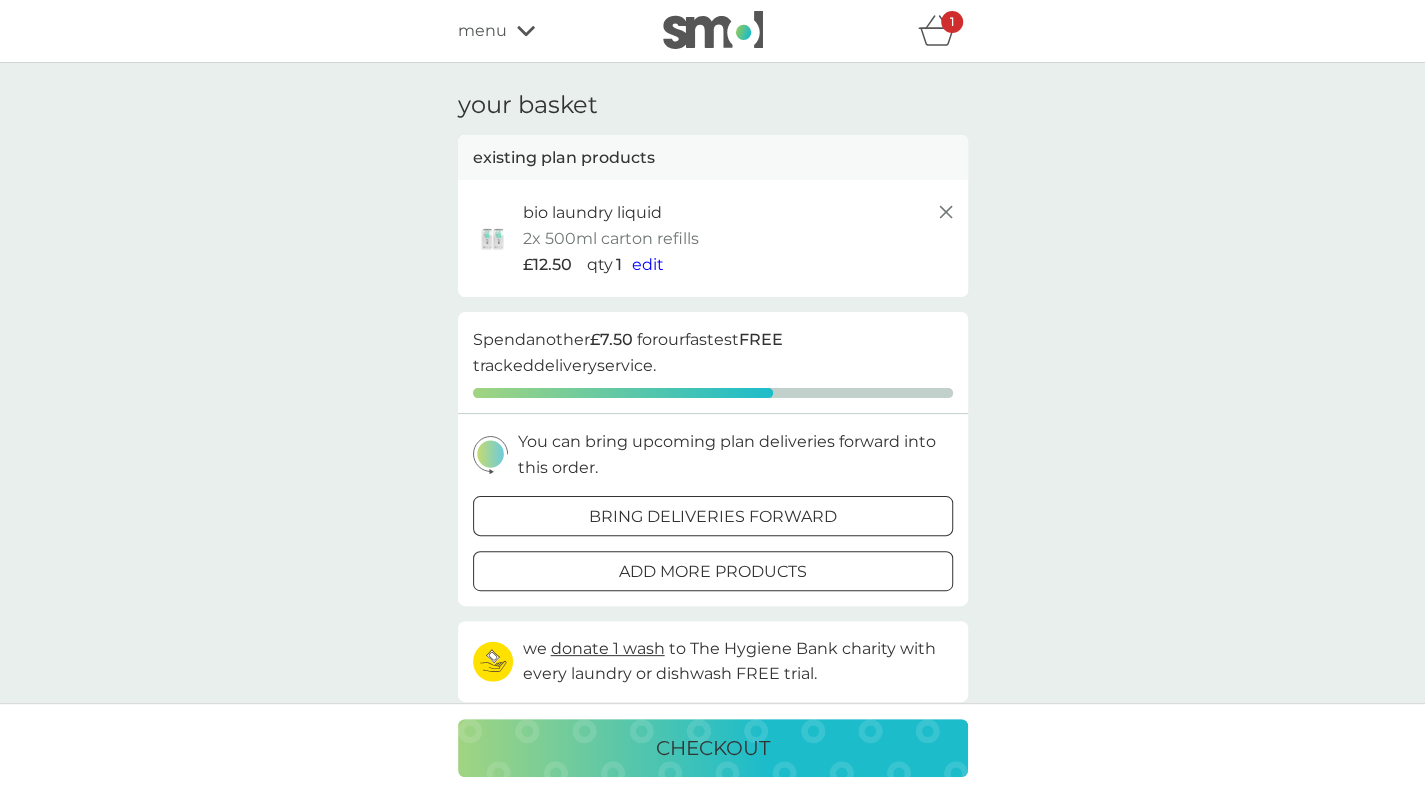 click at bounding box center [713, 571] 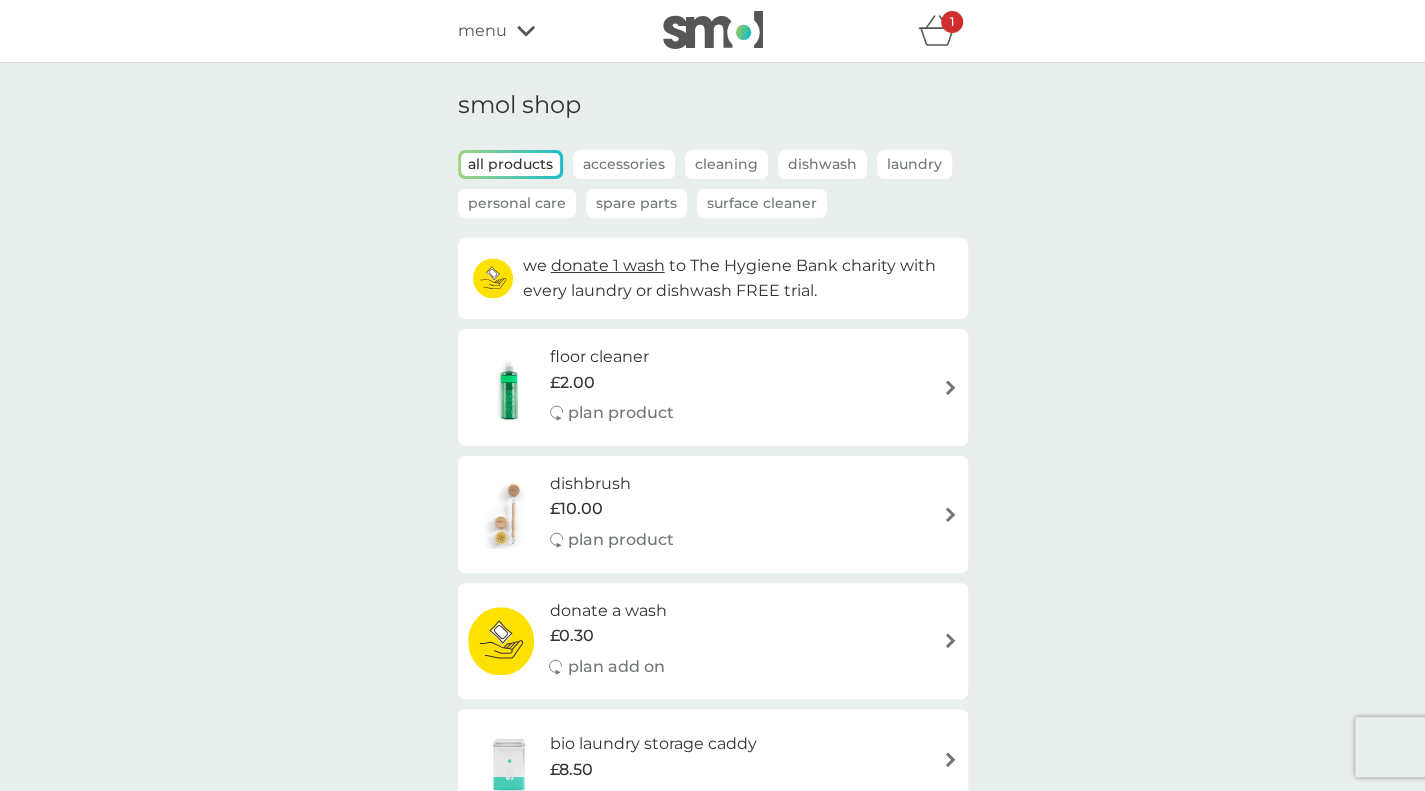 click on "Laundry" at bounding box center [914, 164] 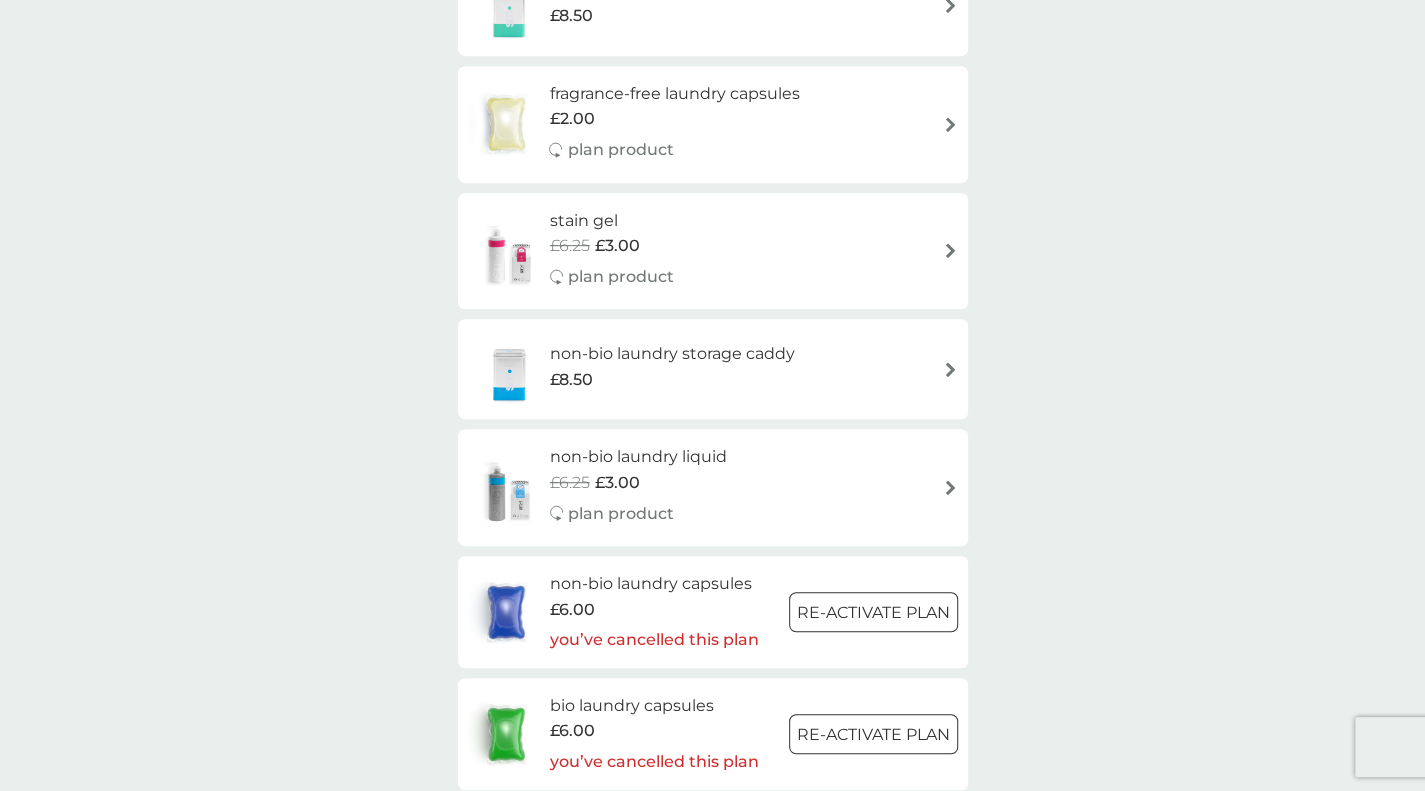 scroll, scrollTop: 600, scrollLeft: 0, axis: vertical 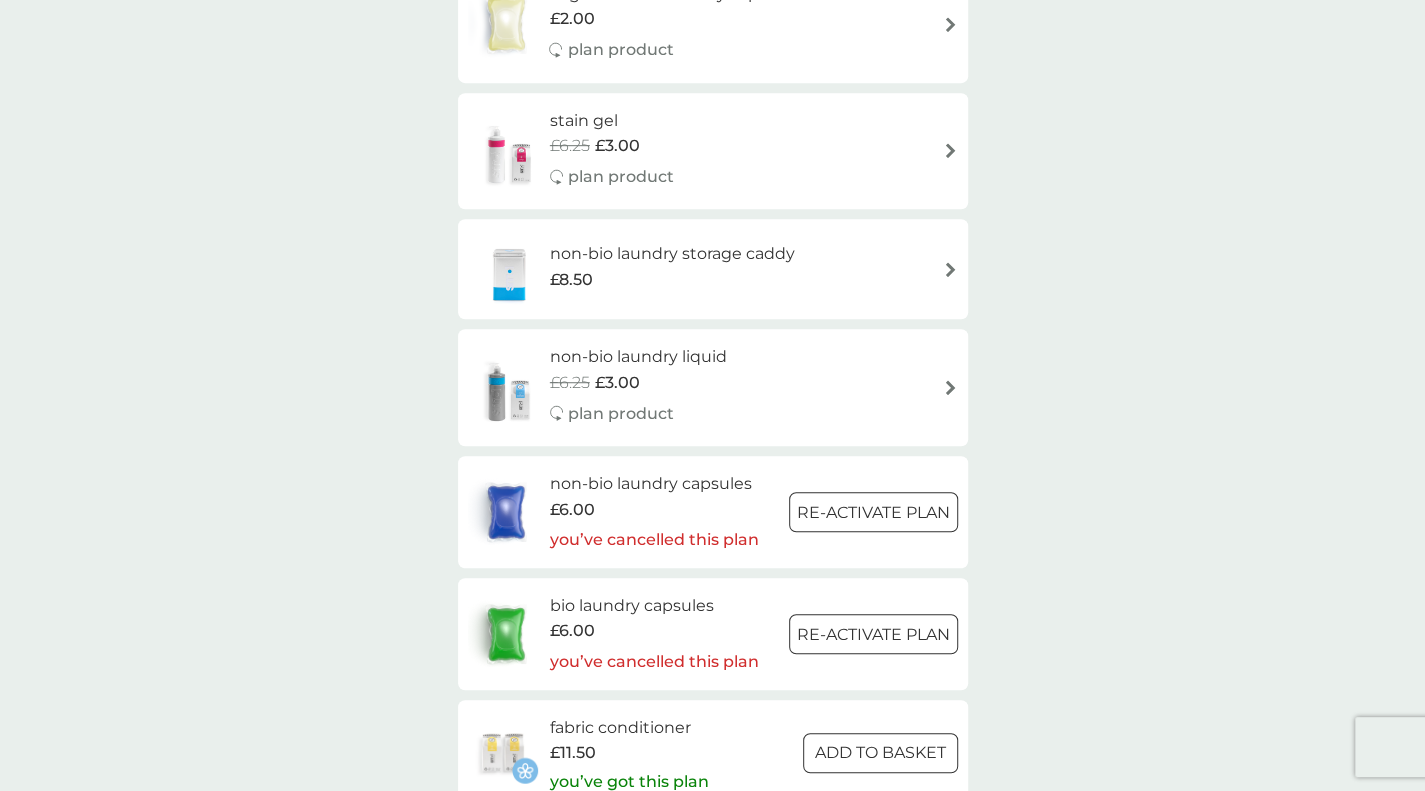 click on "non-bio laundry liquid" at bounding box center [638, 357] 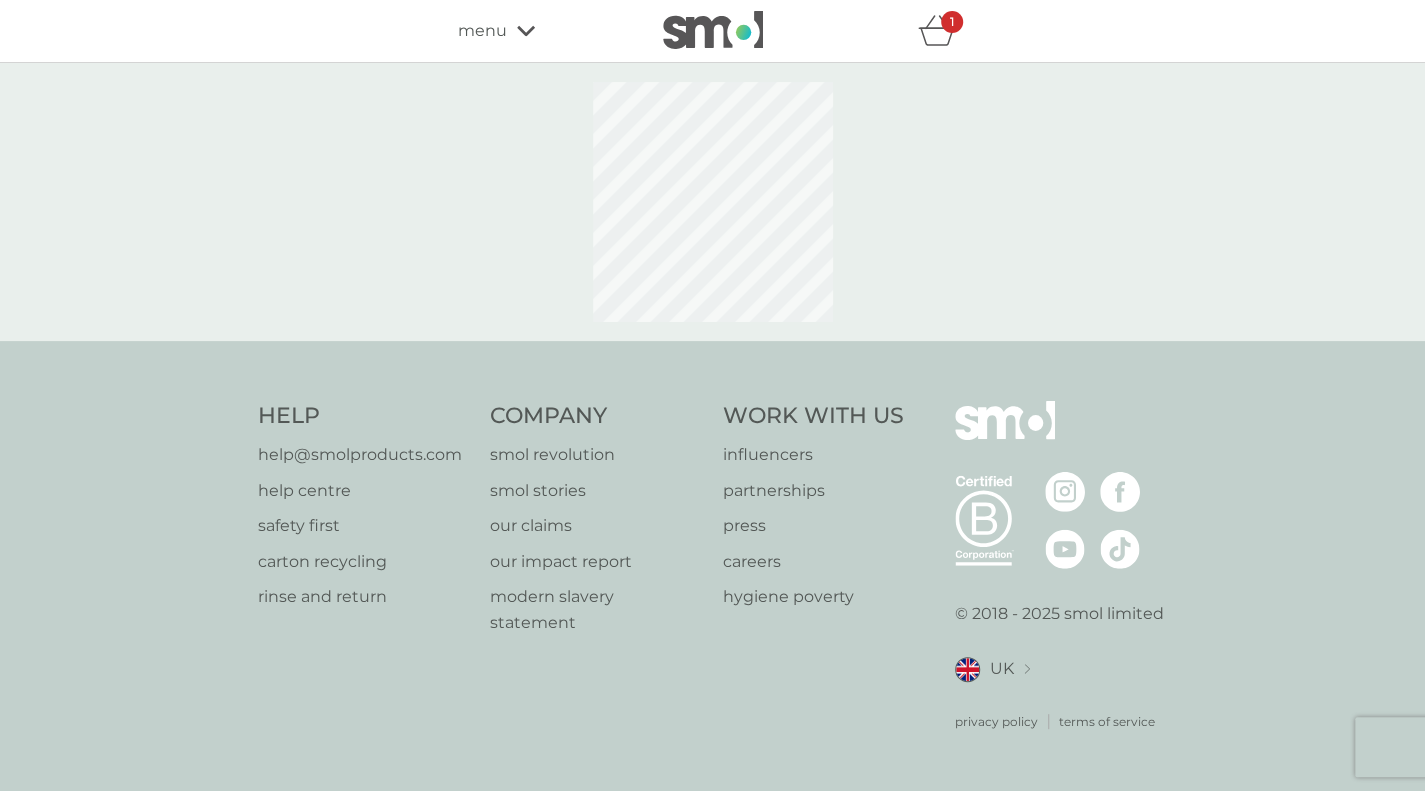 scroll, scrollTop: 0, scrollLeft: 0, axis: both 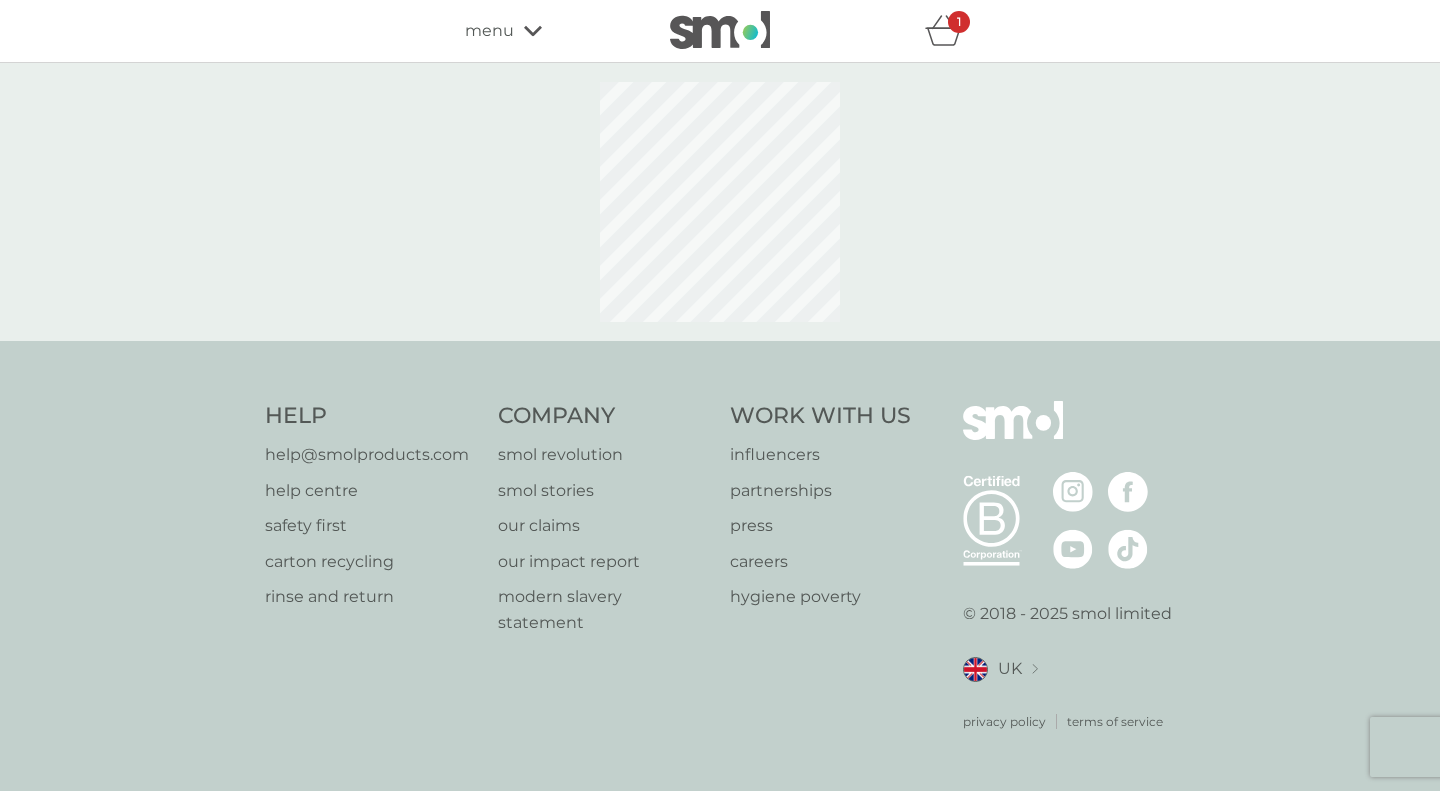 select on "91" 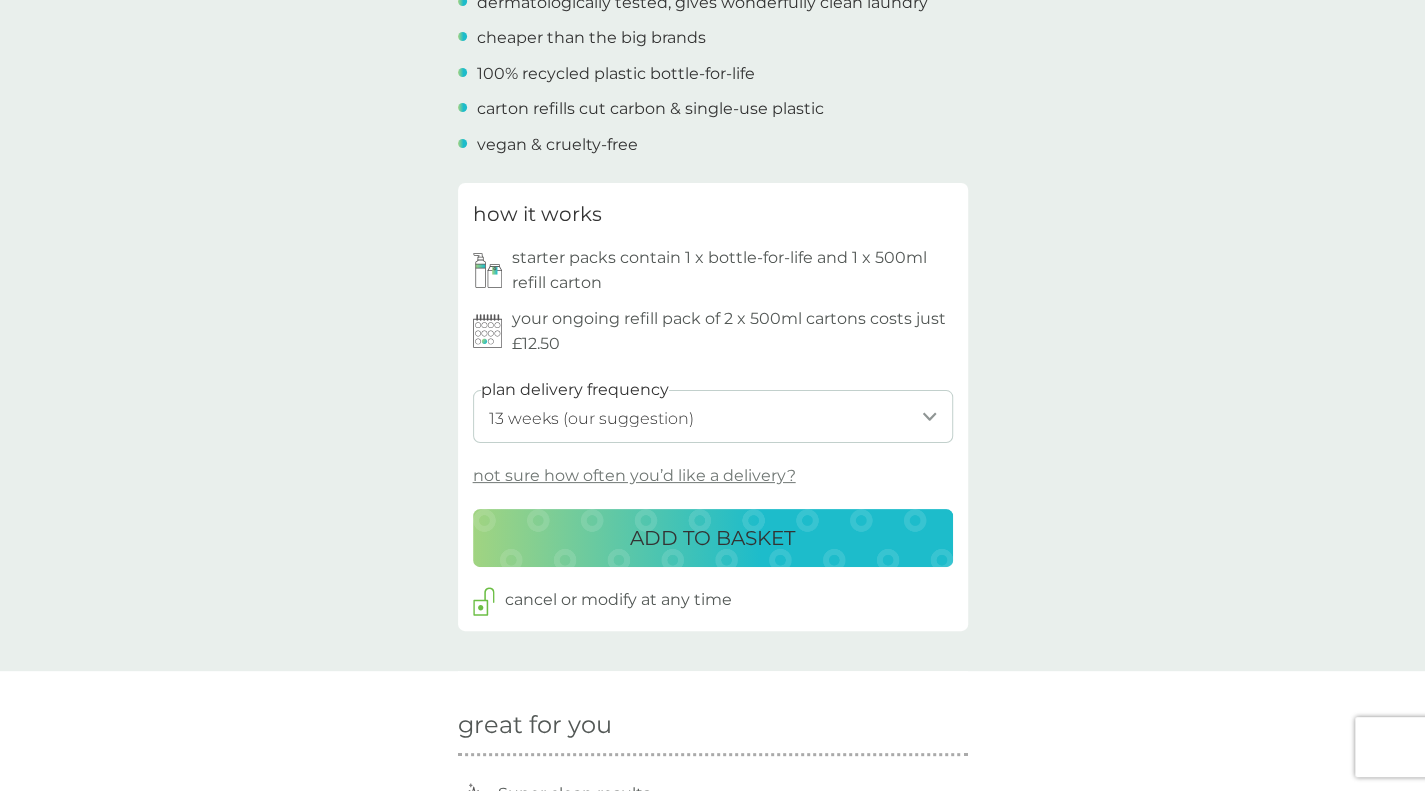 scroll, scrollTop: 800, scrollLeft: 0, axis: vertical 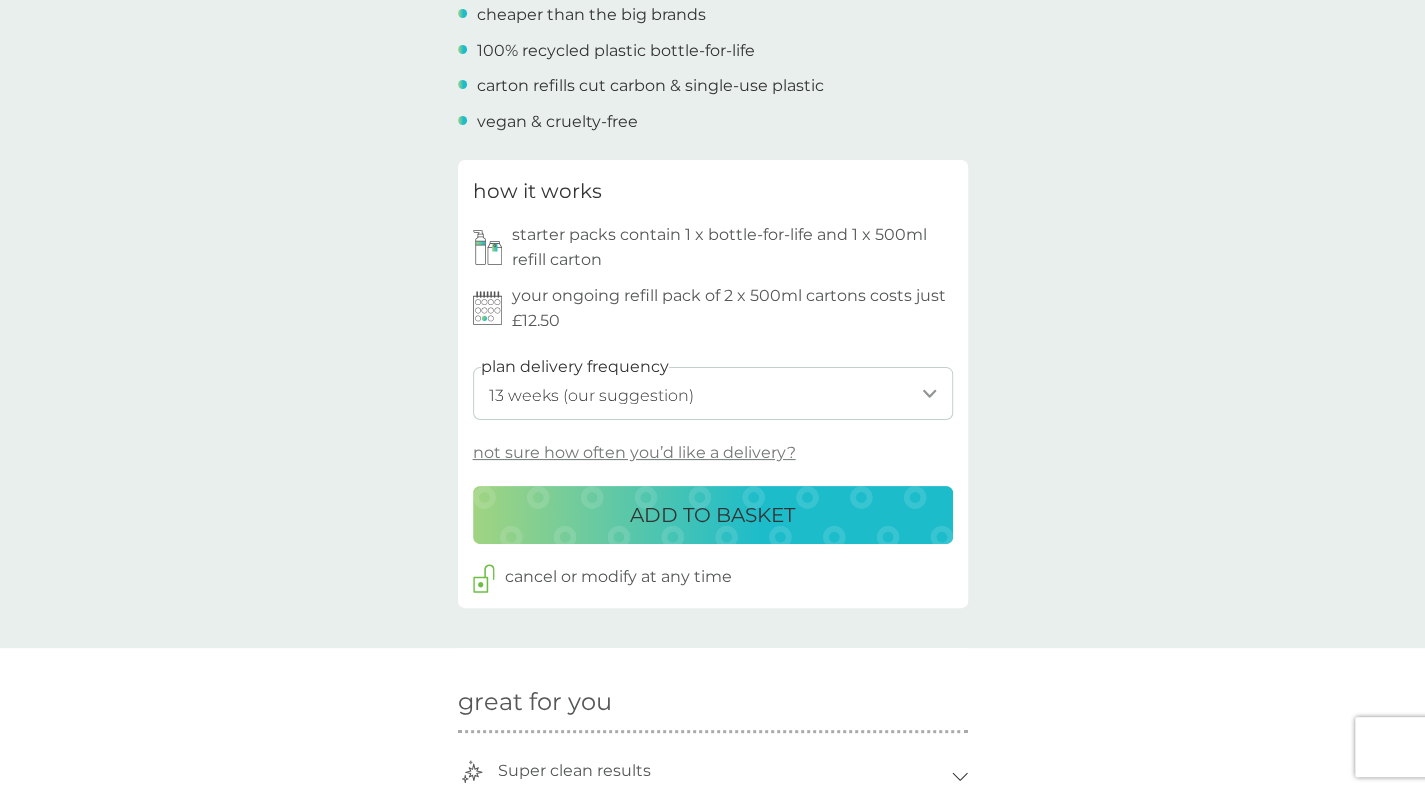 click on "1 week  2 weeks  3 weeks  4 weeks  5 weeks  6 weeks  7 weeks  8 weeks  9 weeks  10 weeks  11 weeks  12 weeks  13 weeks (our suggestion) 14 weeks  15 weeks  16 weeks  17 weeks  18 weeks  19 weeks  20 weeks  21 weeks  22 weeks  23 weeks  24 weeks  25 weeks  26 weeks  27 weeks  28 weeks  29 weeks  30 weeks  31 weeks  32 weeks  33 weeks  34 weeks  35 weeks" at bounding box center [713, 393] 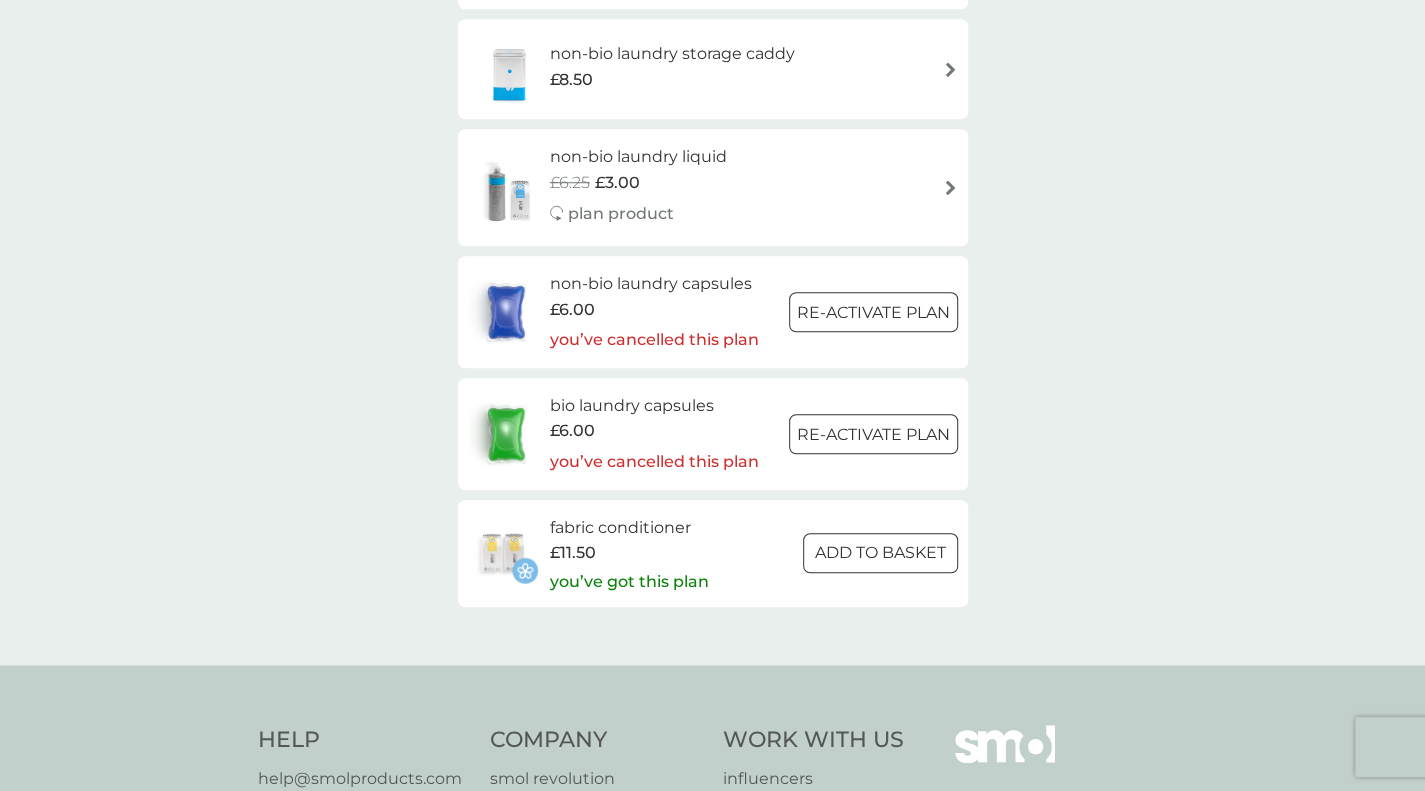 scroll, scrollTop: 174, scrollLeft: 0, axis: vertical 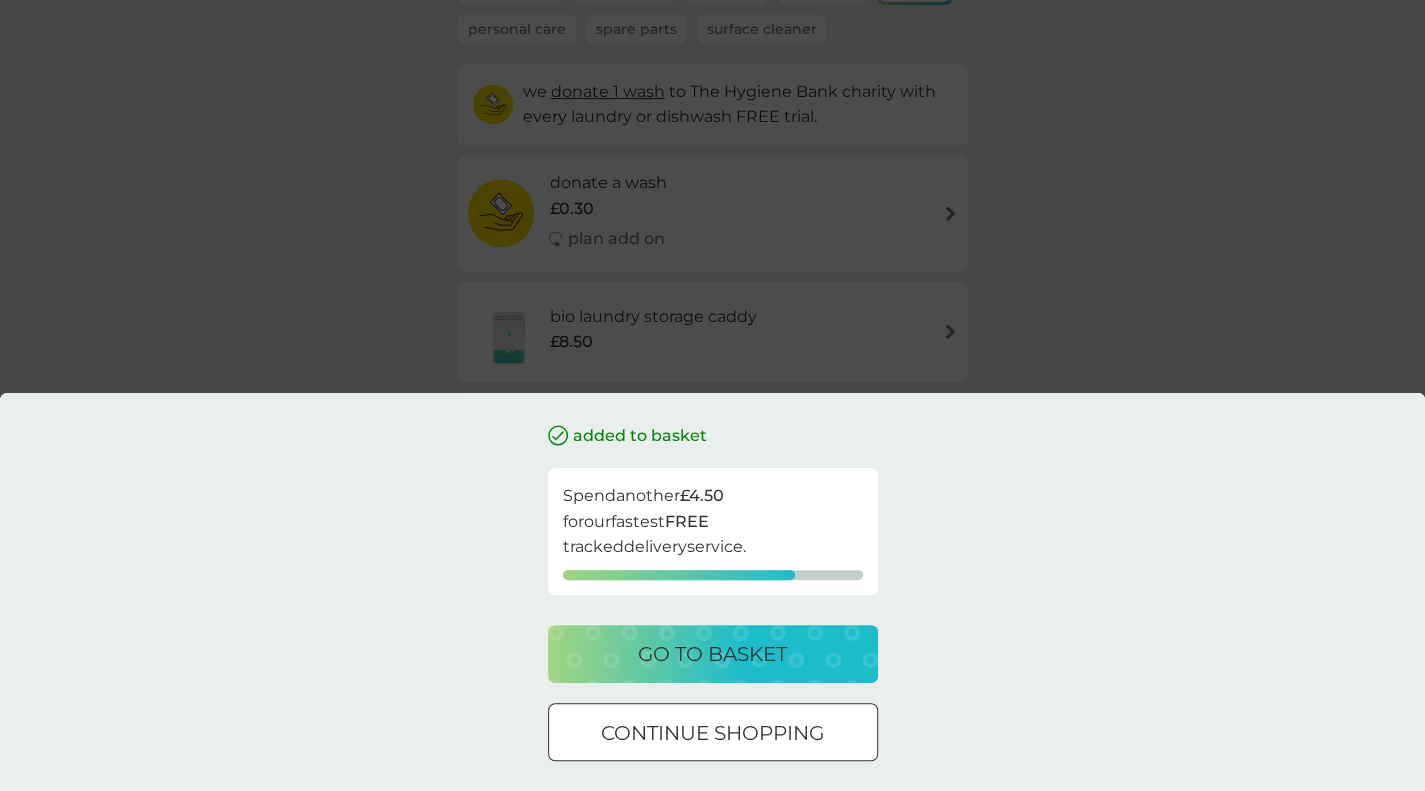 click on "go to basket" at bounding box center [712, 654] 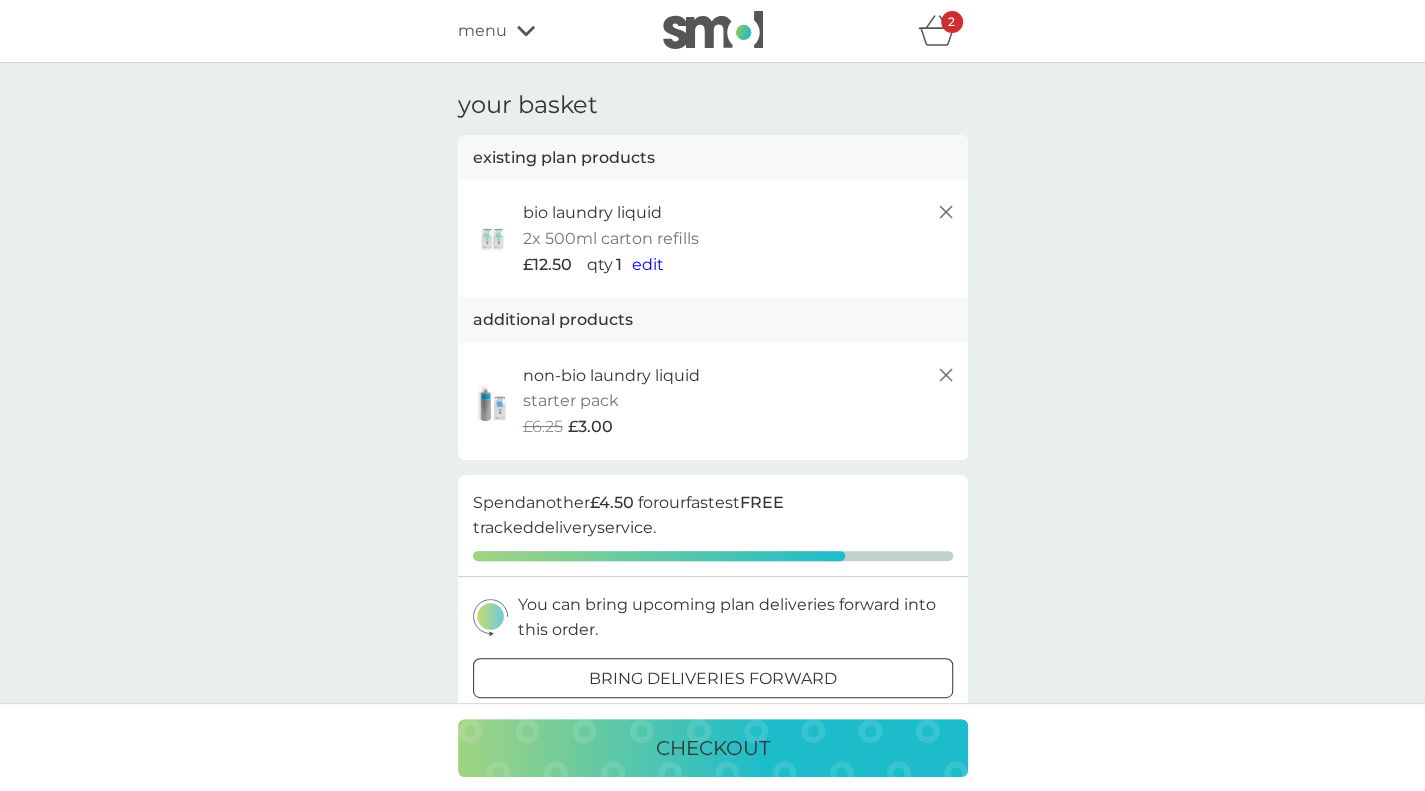 click 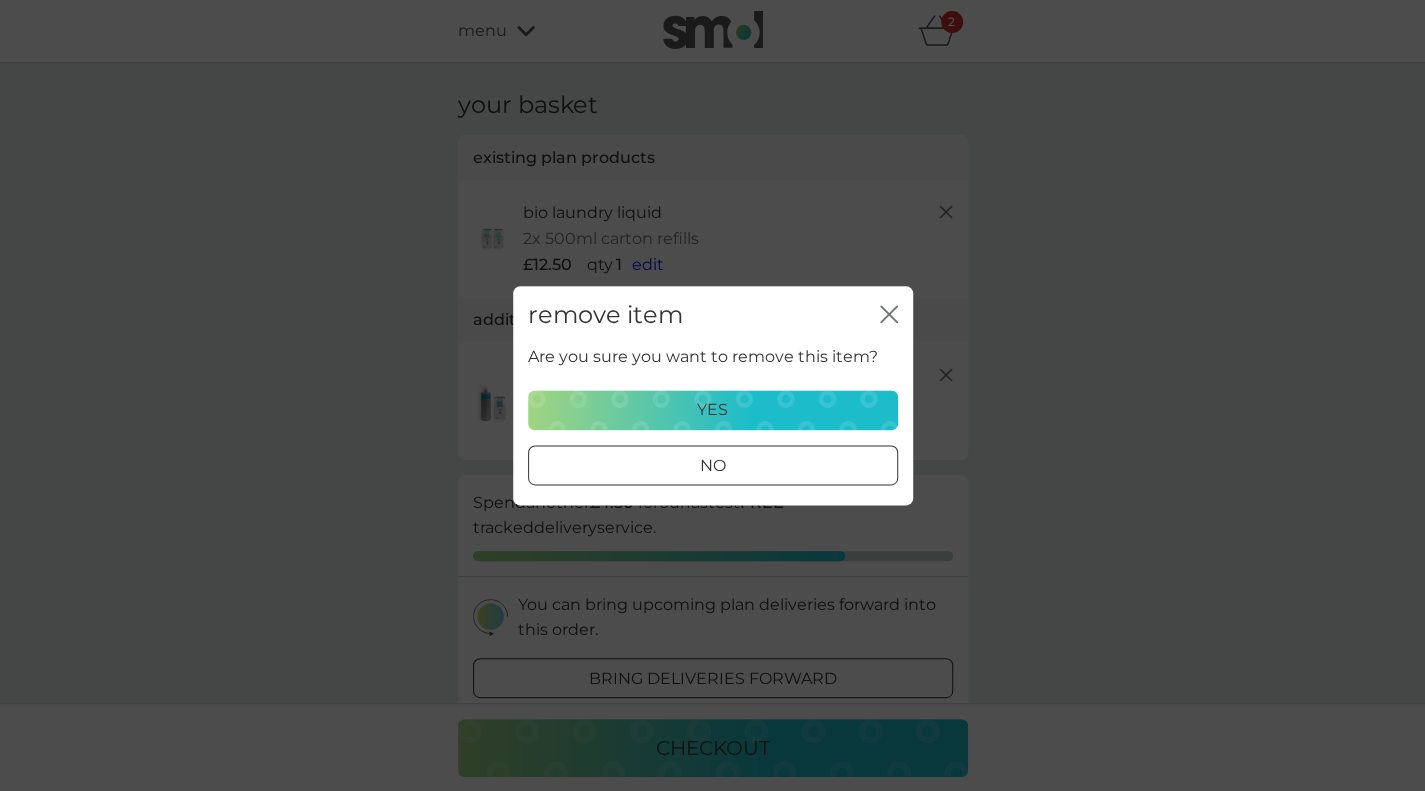 click at bounding box center (713, 465) 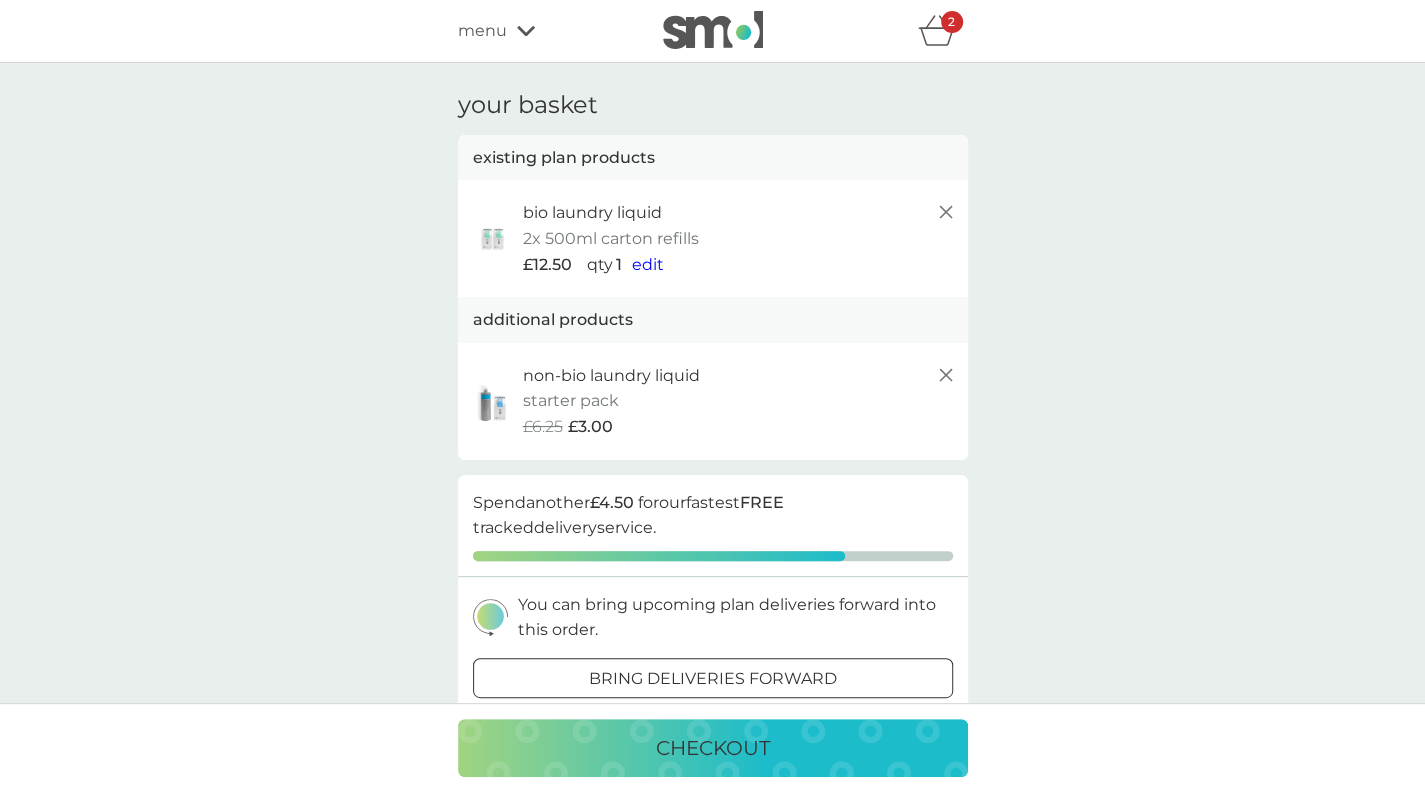 scroll, scrollTop: 100, scrollLeft: 0, axis: vertical 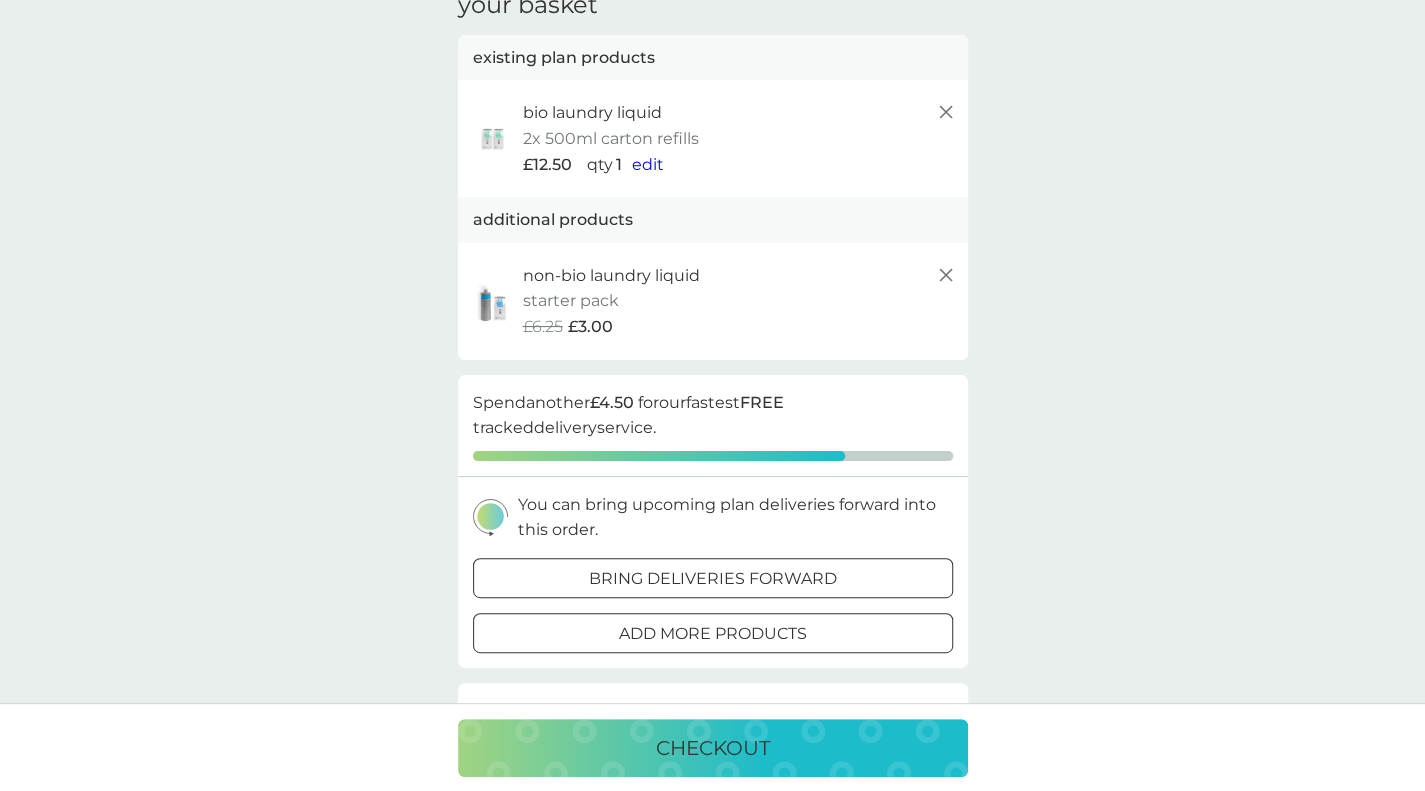 click 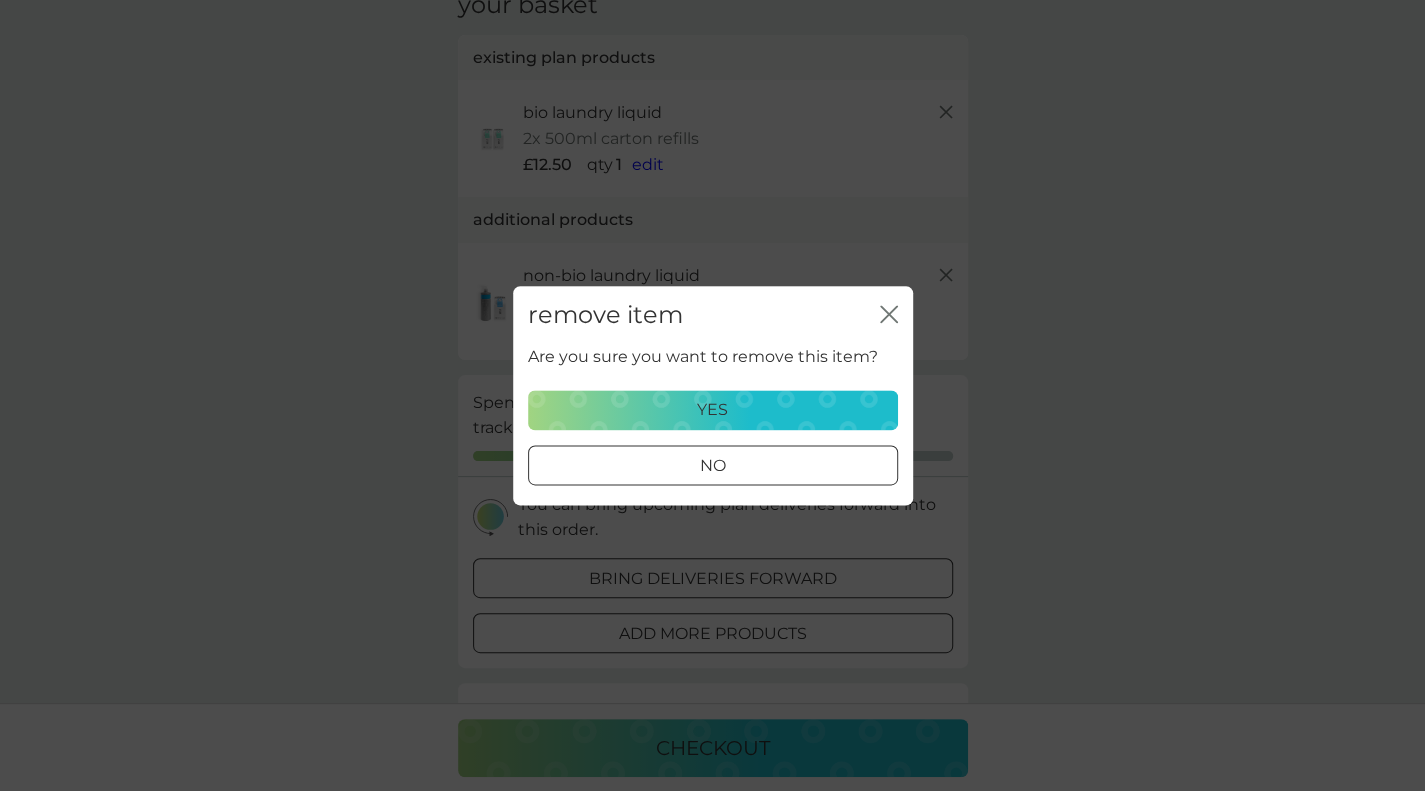 click on "yes" at bounding box center (713, 410) 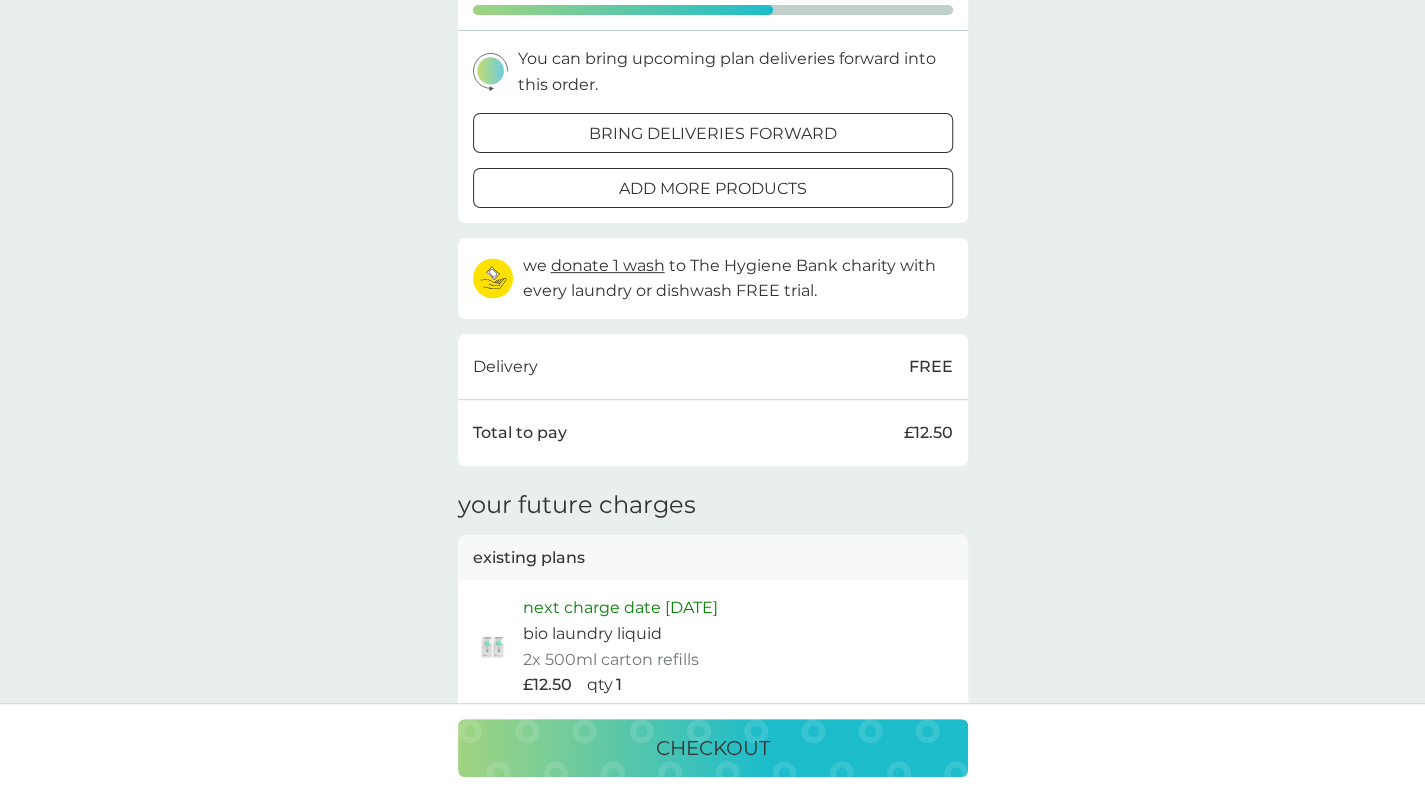 scroll, scrollTop: 382, scrollLeft: 0, axis: vertical 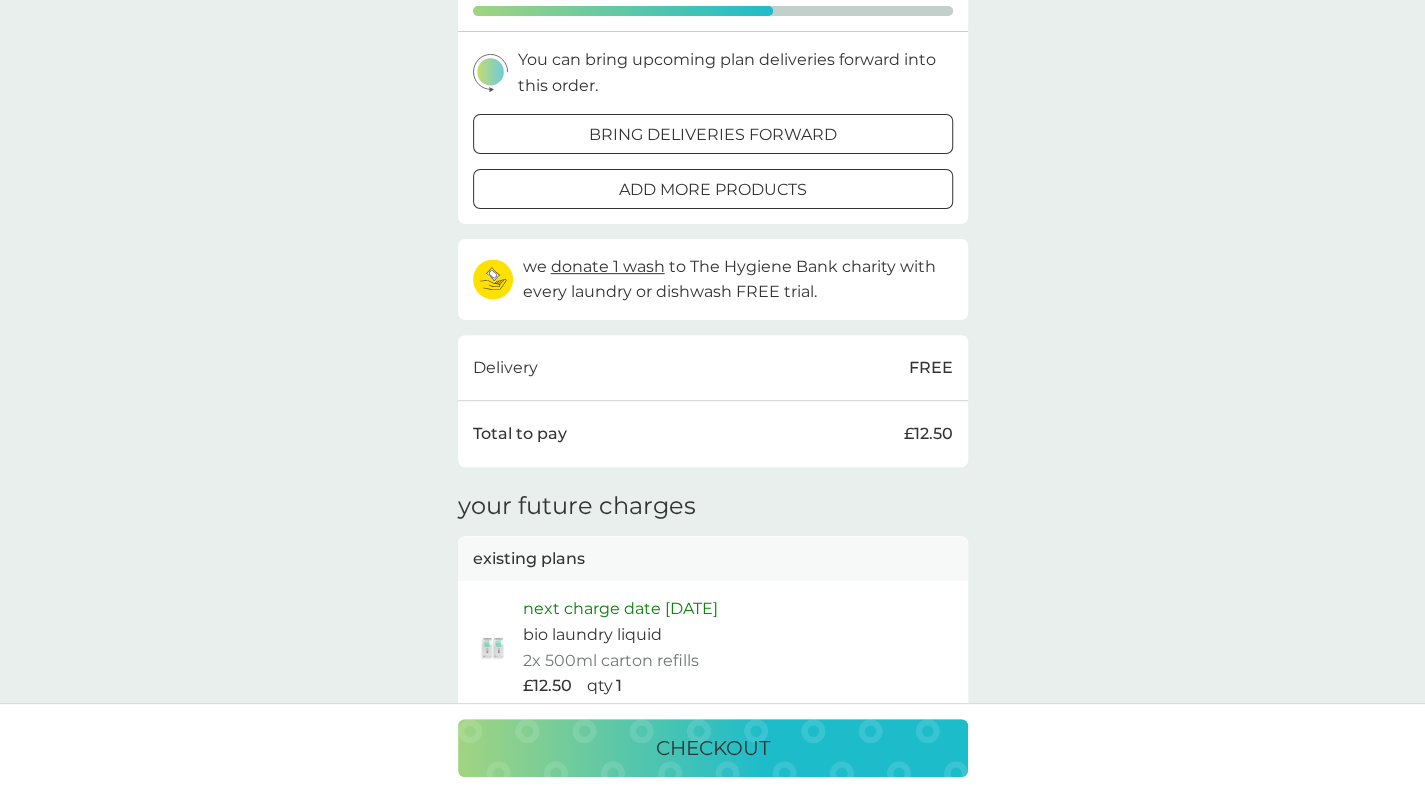click on "checkout" at bounding box center (713, 748) 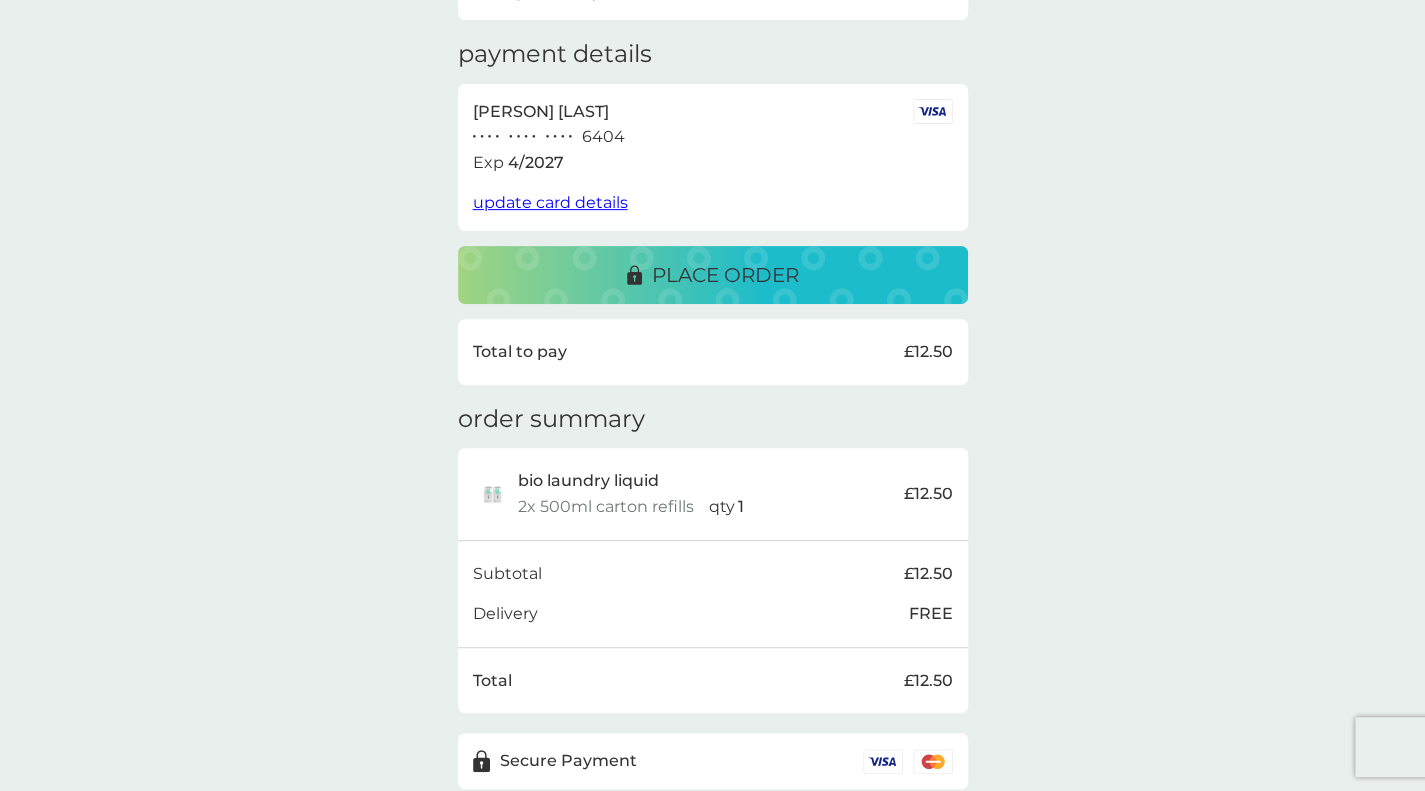 scroll, scrollTop: 372, scrollLeft: 0, axis: vertical 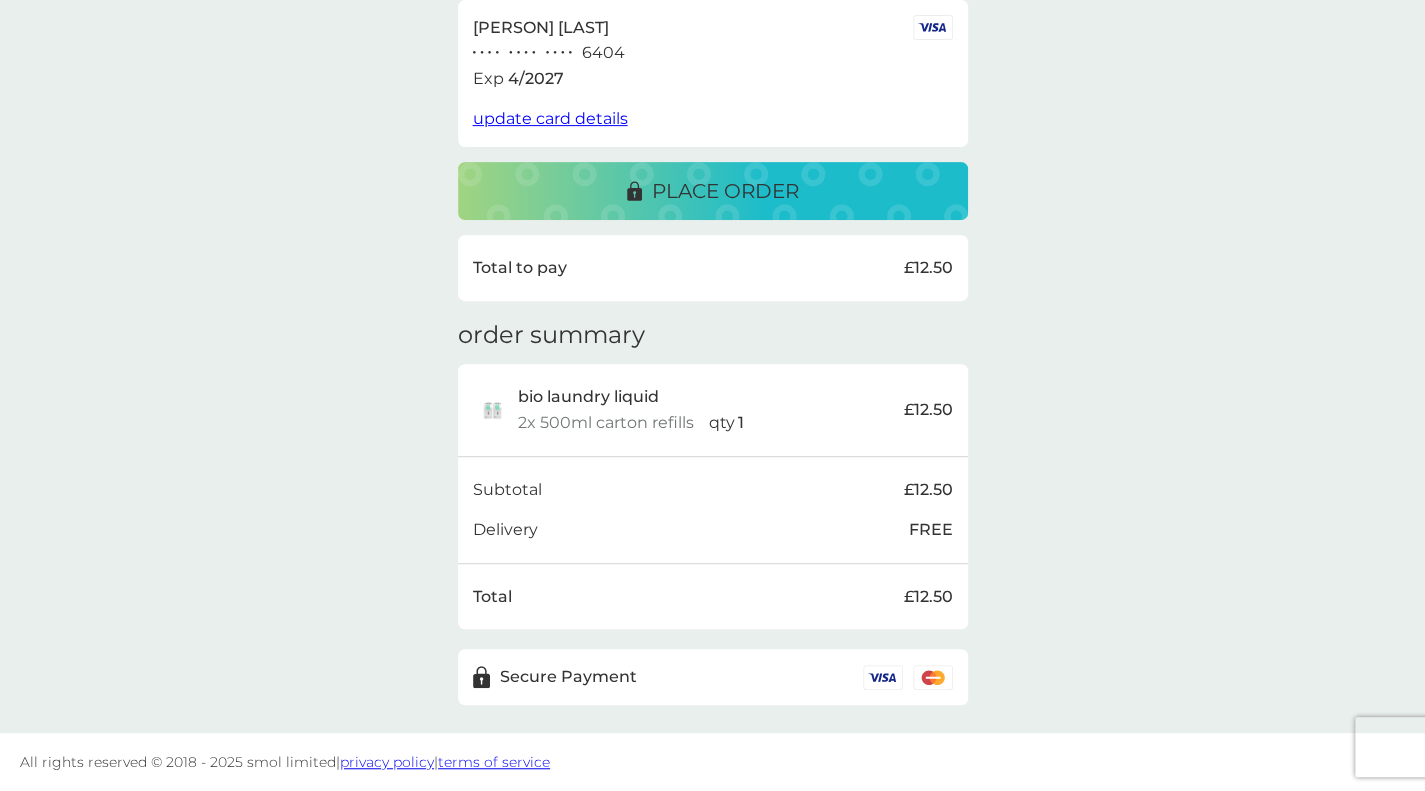click on "place order" at bounding box center [725, 191] 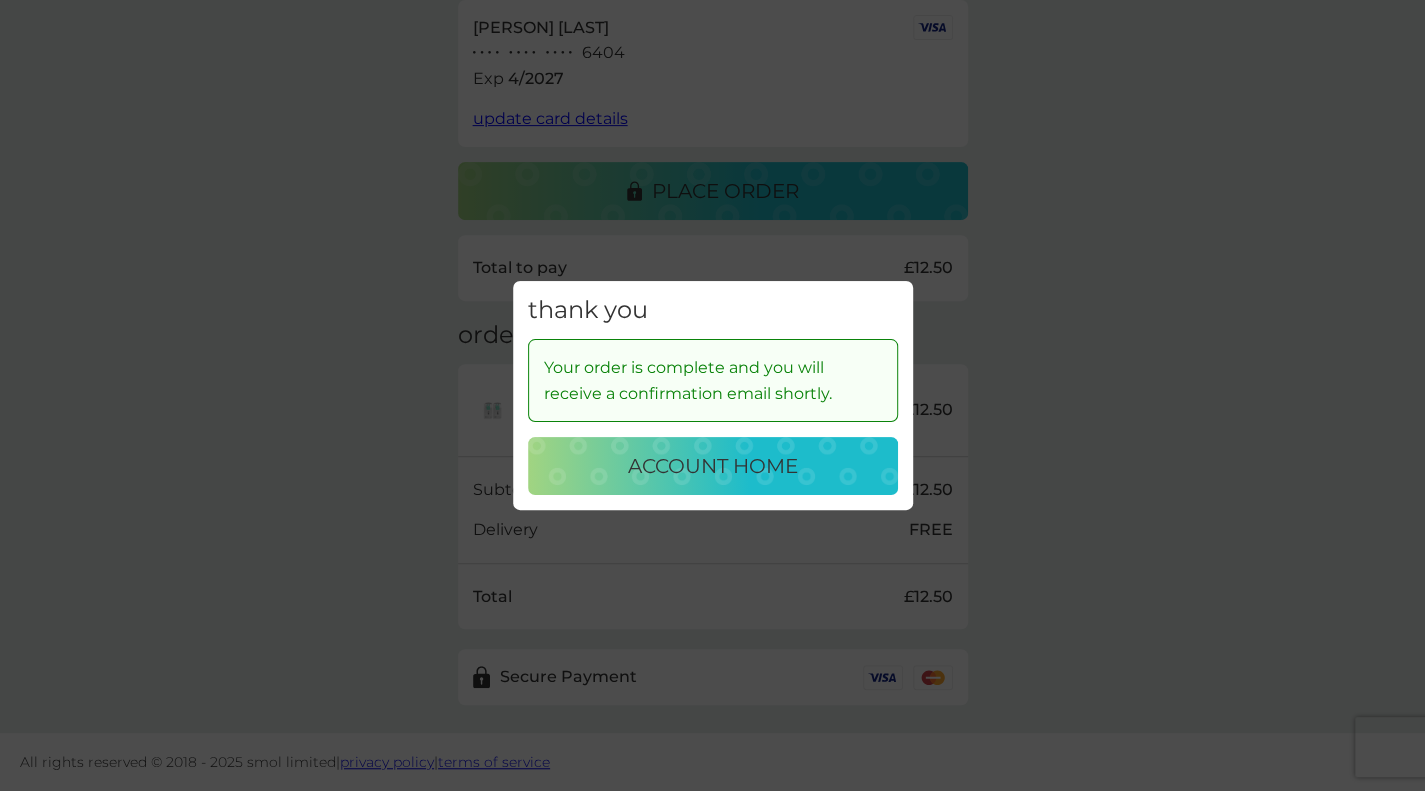 click on "account home" at bounding box center (713, 466) 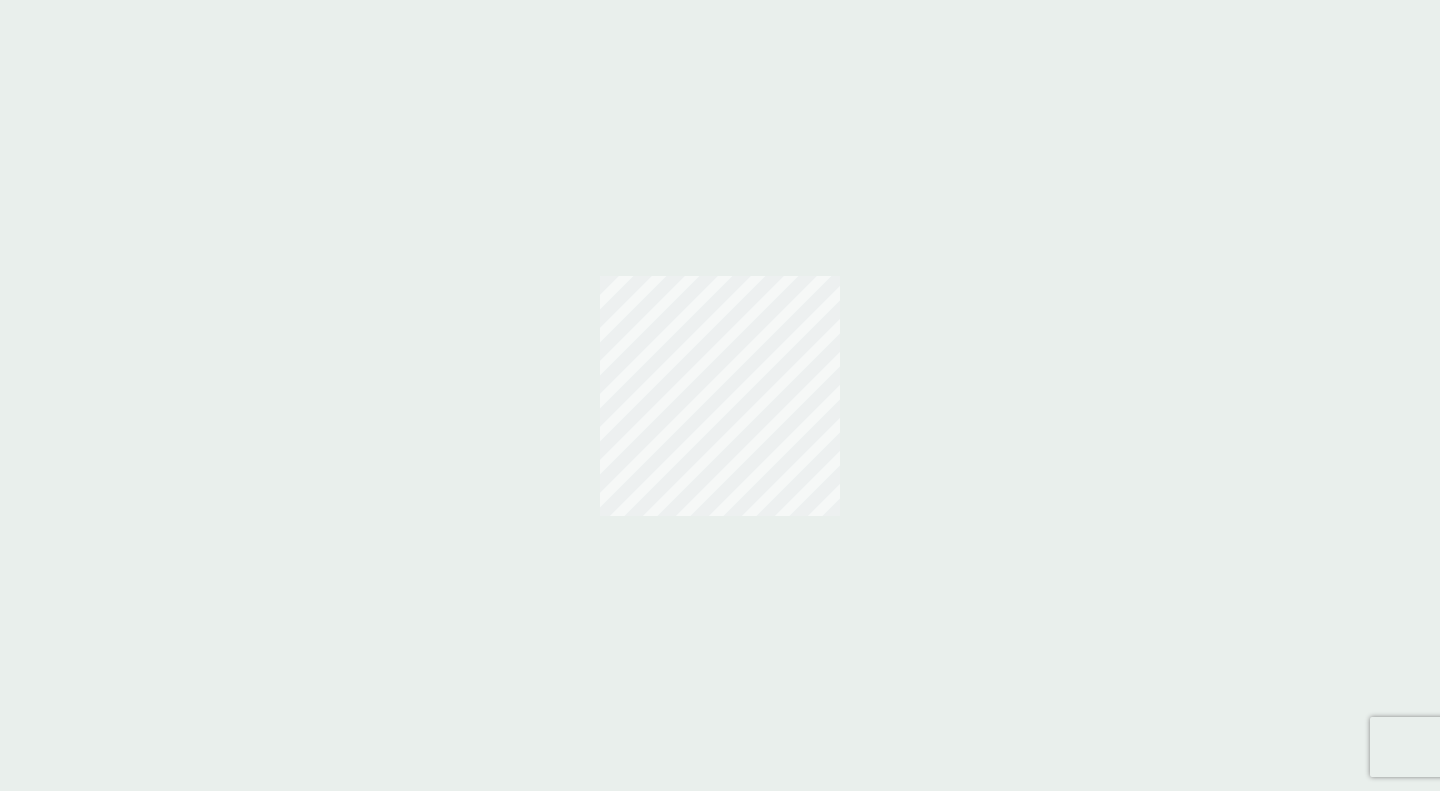 scroll, scrollTop: 0, scrollLeft: 0, axis: both 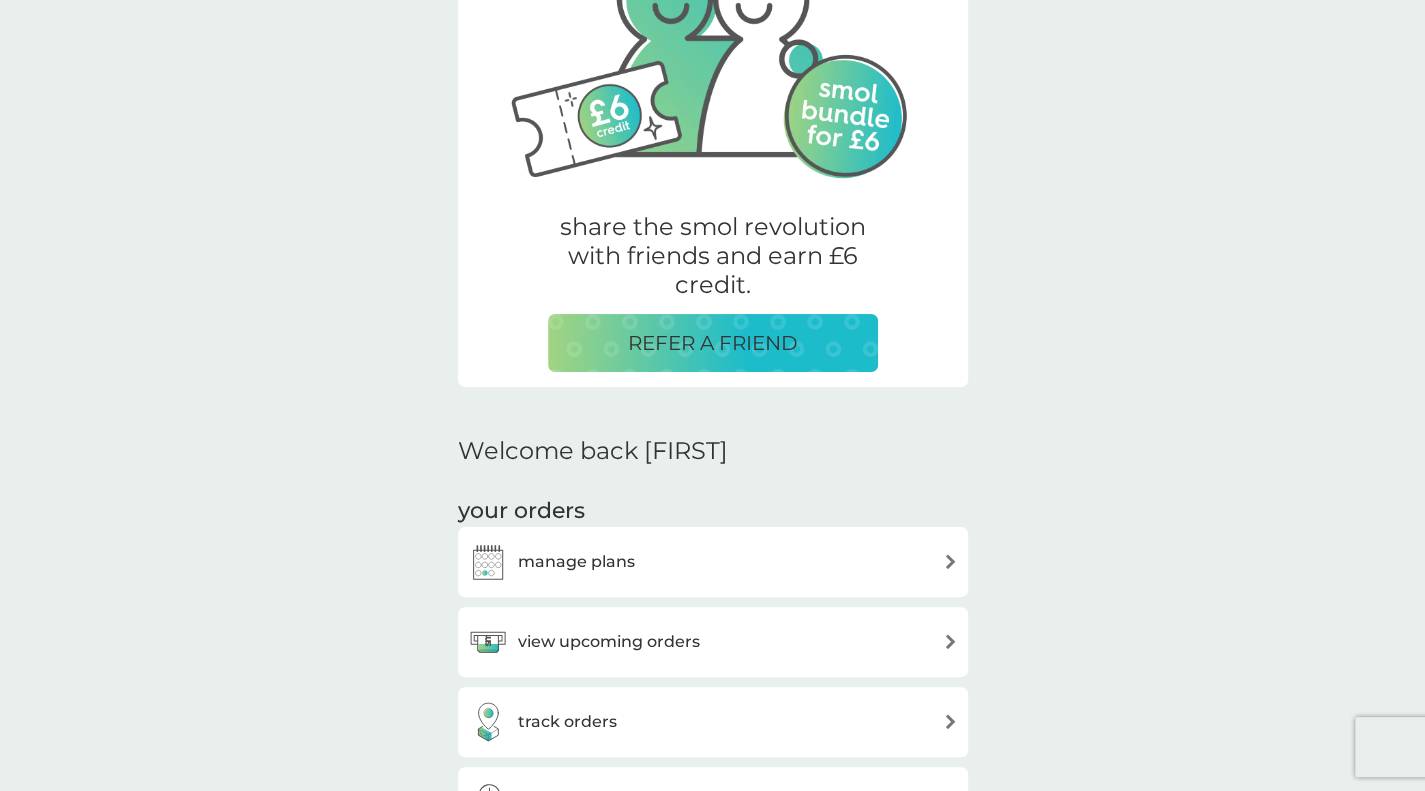 click on "manage plans" at bounding box center [576, 562] 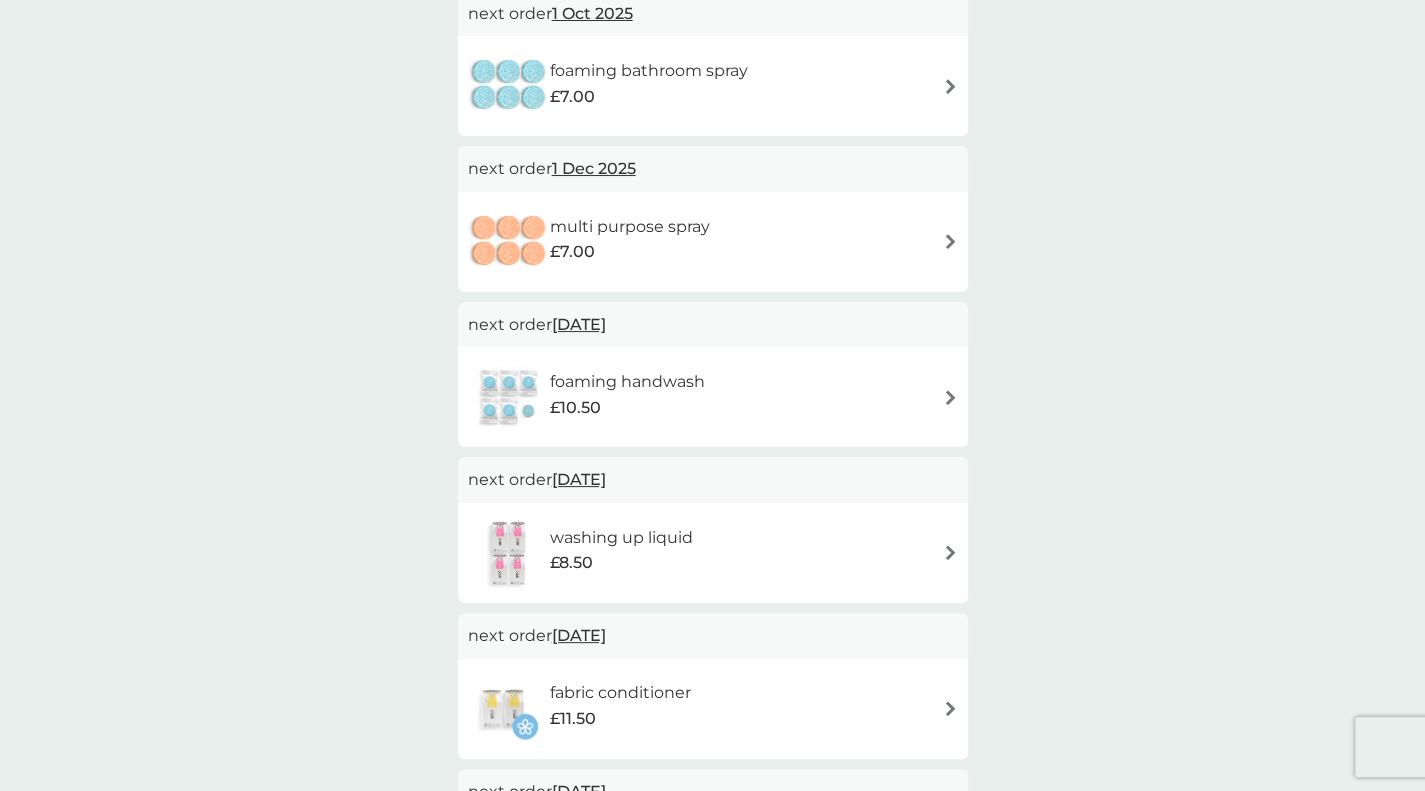 scroll, scrollTop: 0, scrollLeft: 0, axis: both 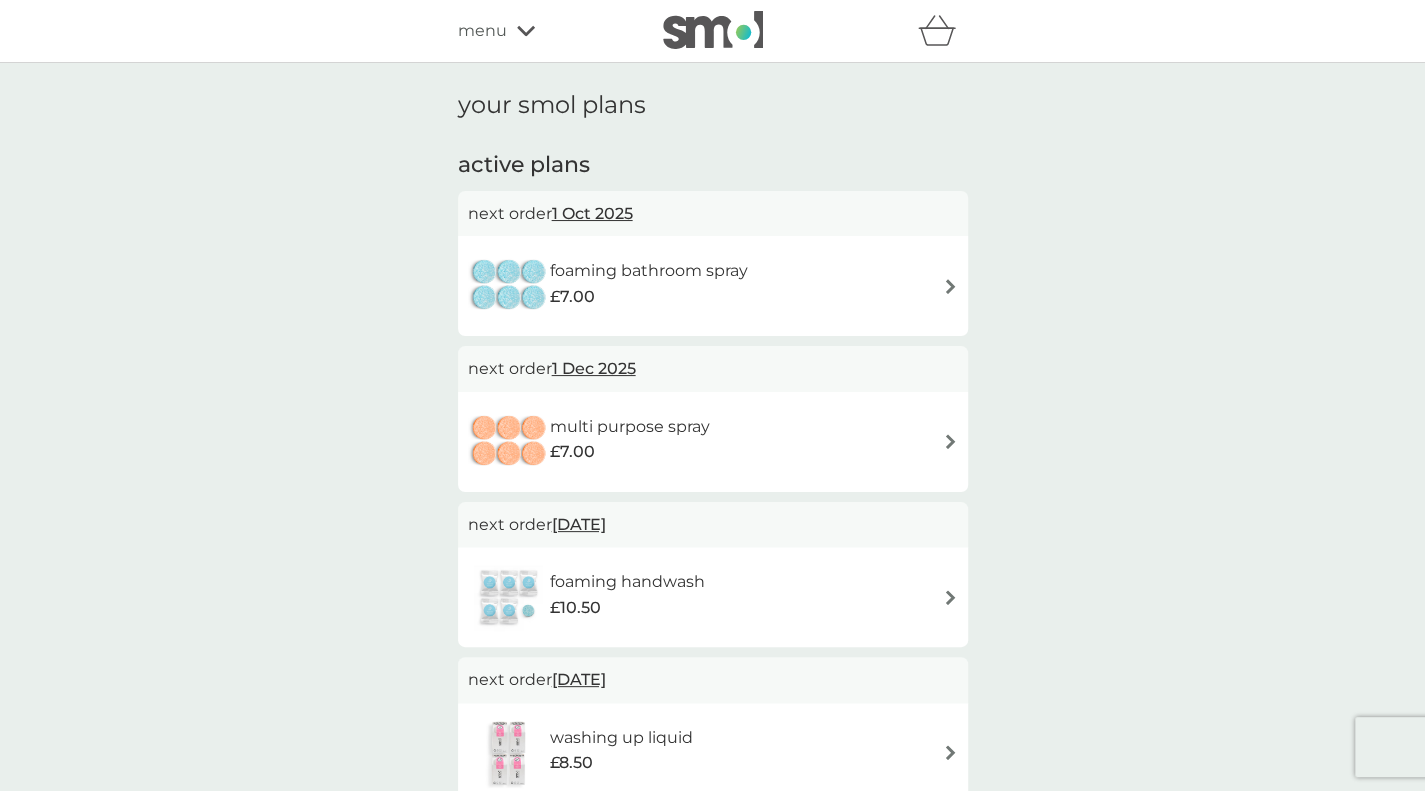click on "1 Oct 2025" at bounding box center [592, 213] 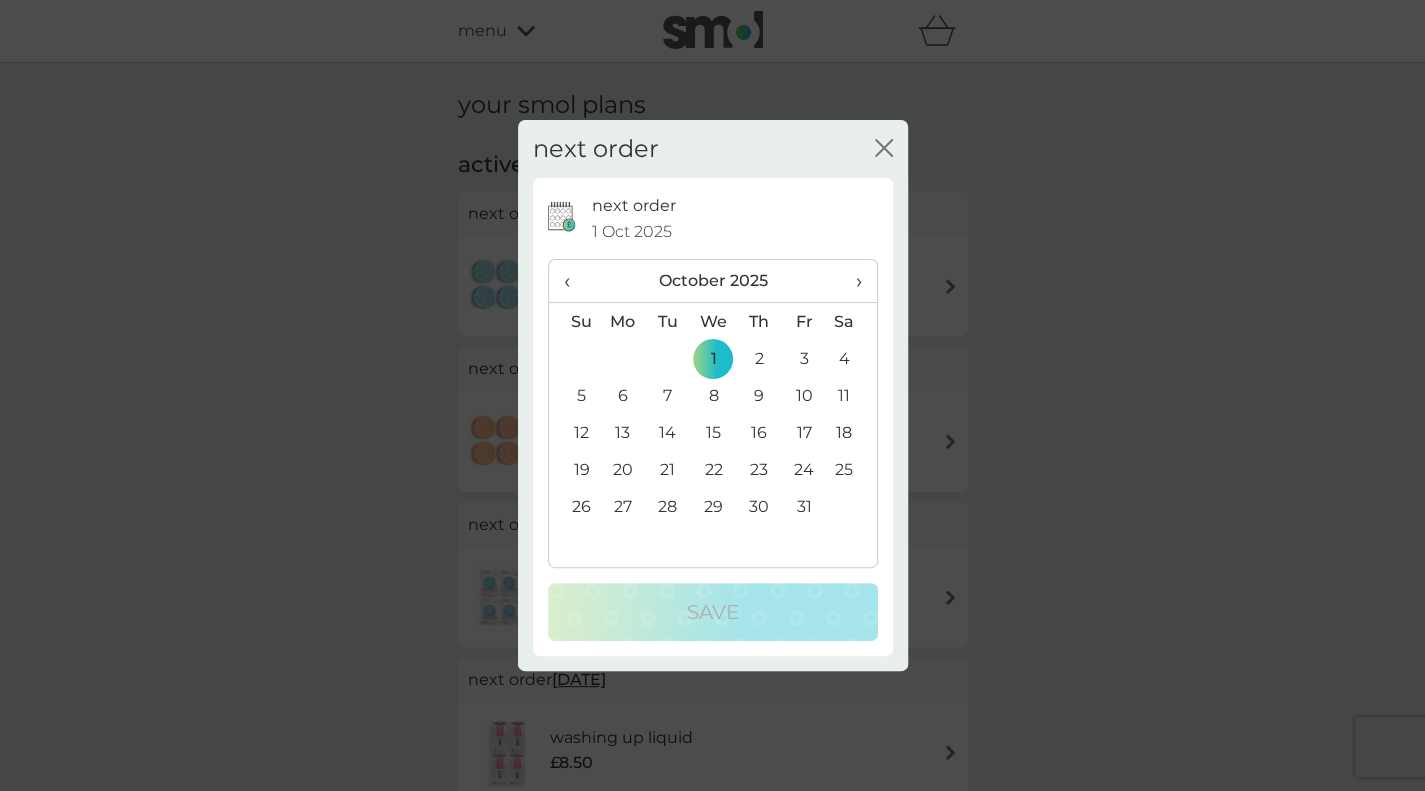 click on "›" at bounding box center [851, 281] 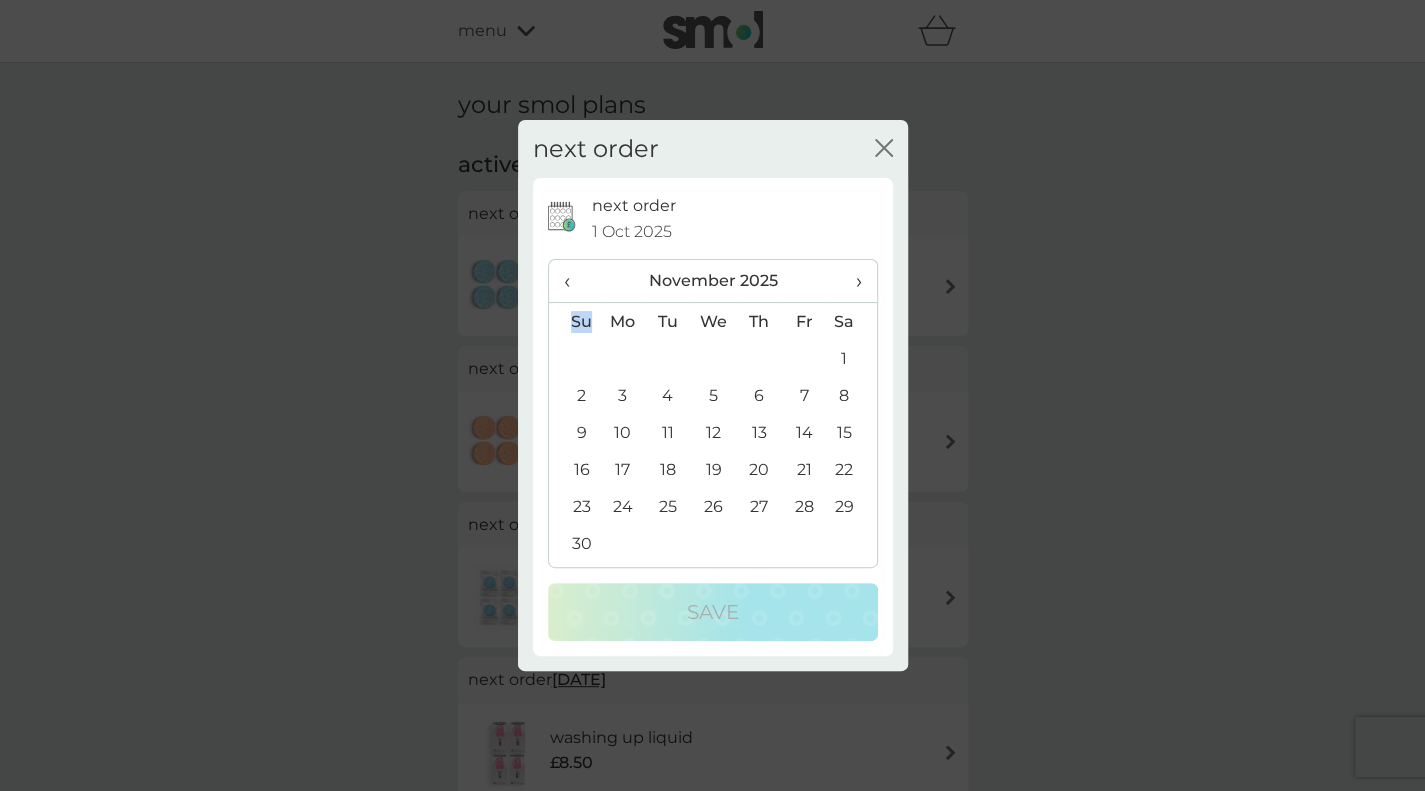 click on "›" at bounding box center (851, 281) 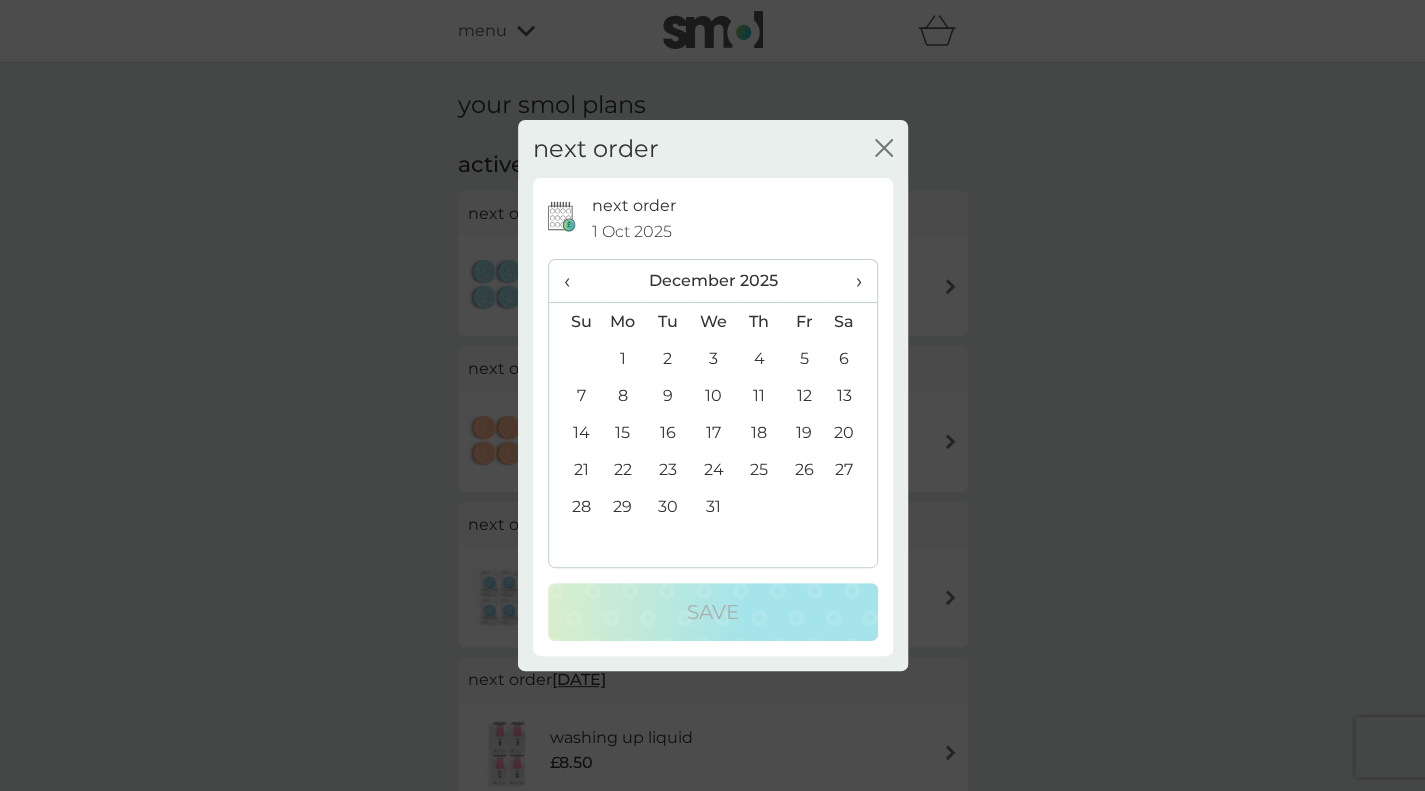 click on "1" at bounding box center (623, 358) 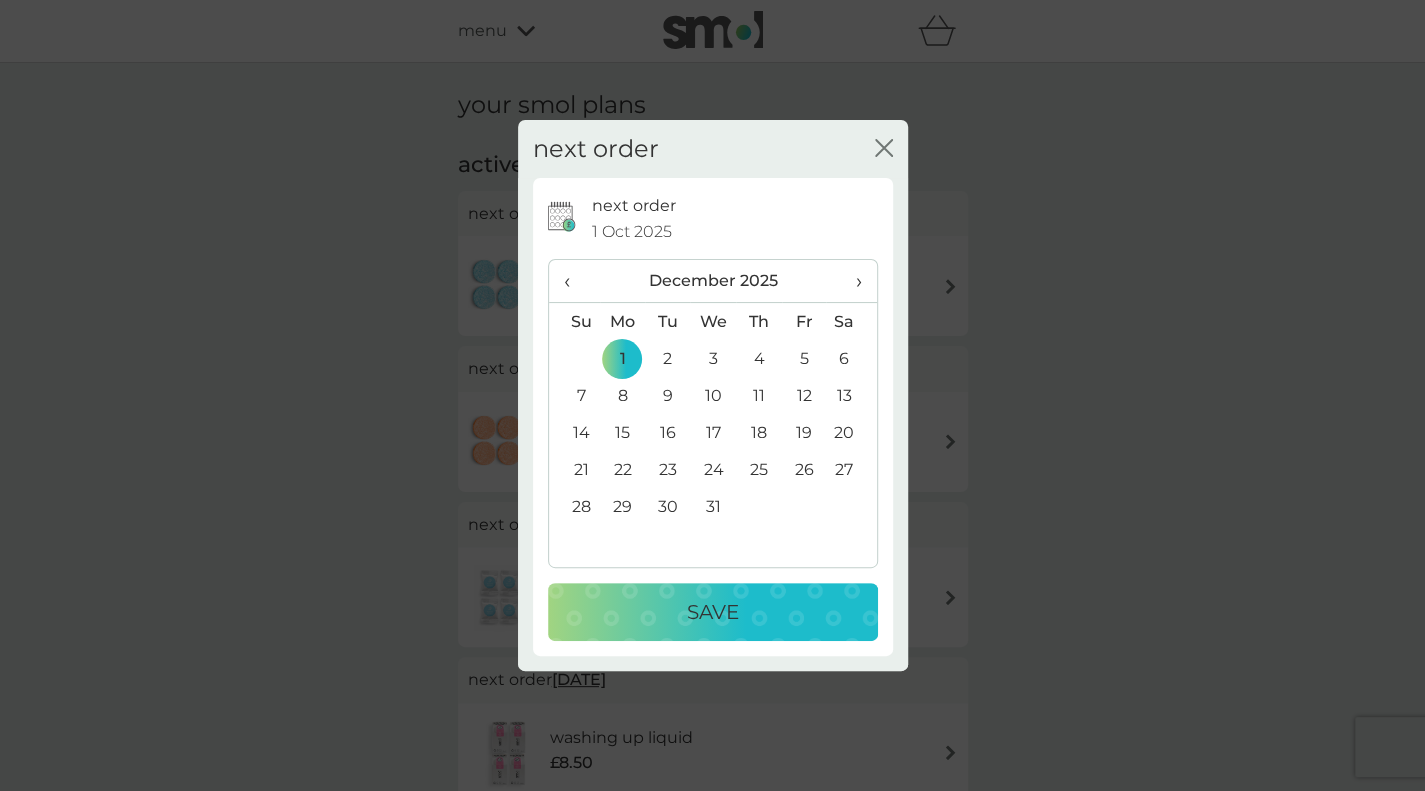 click on "Save" at bounding box center [713, 612] 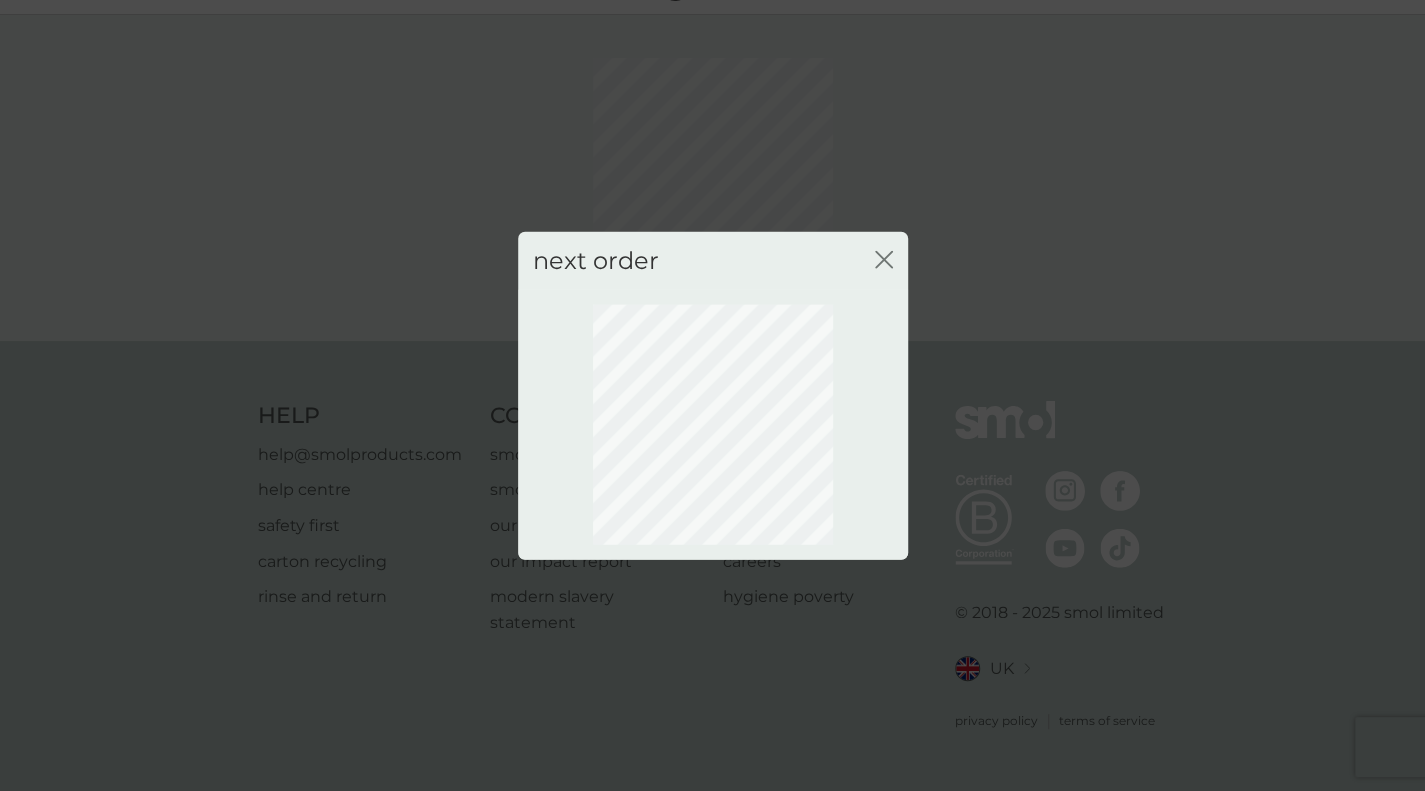 scroll, scrollTop: 47, scrollLeft: 0, axis: vertical 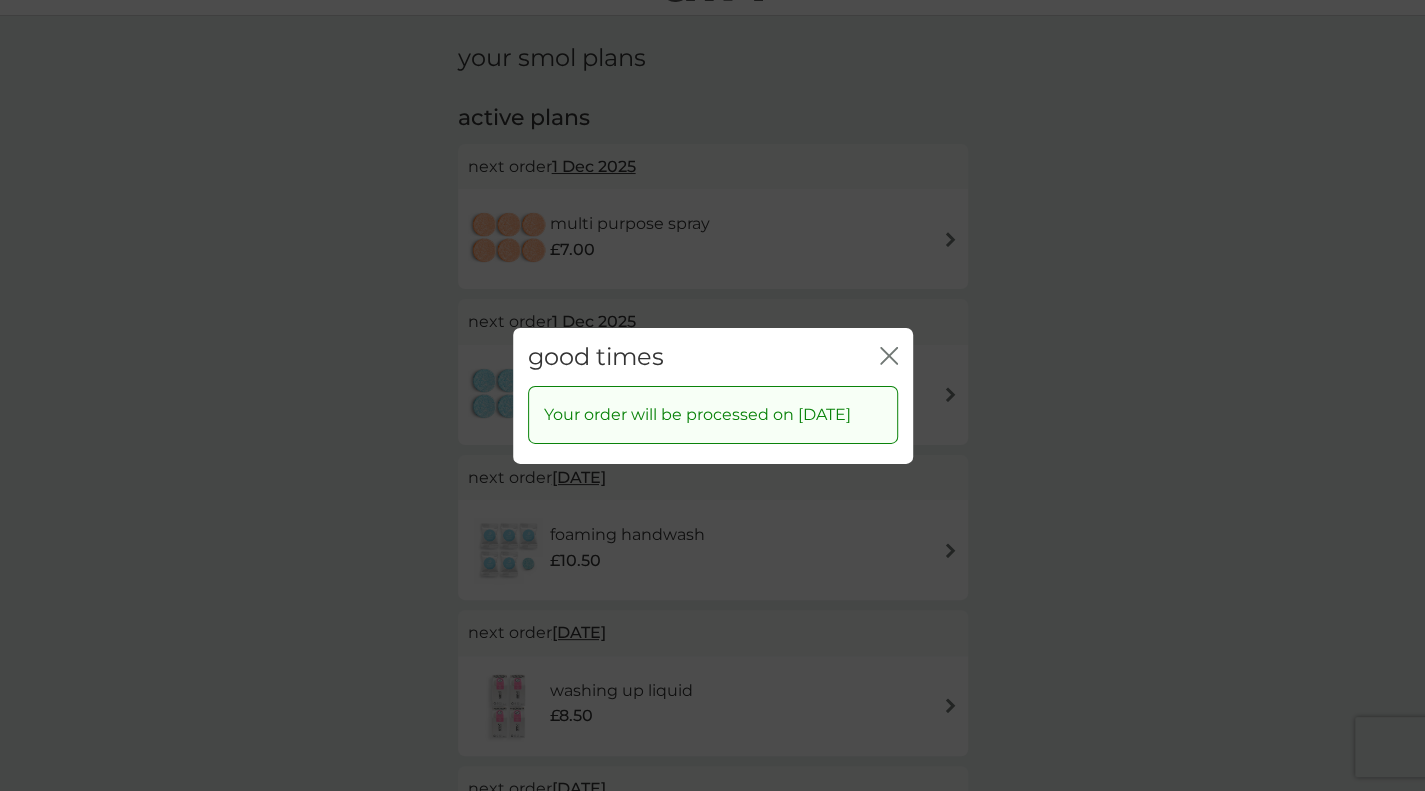 click on "close" 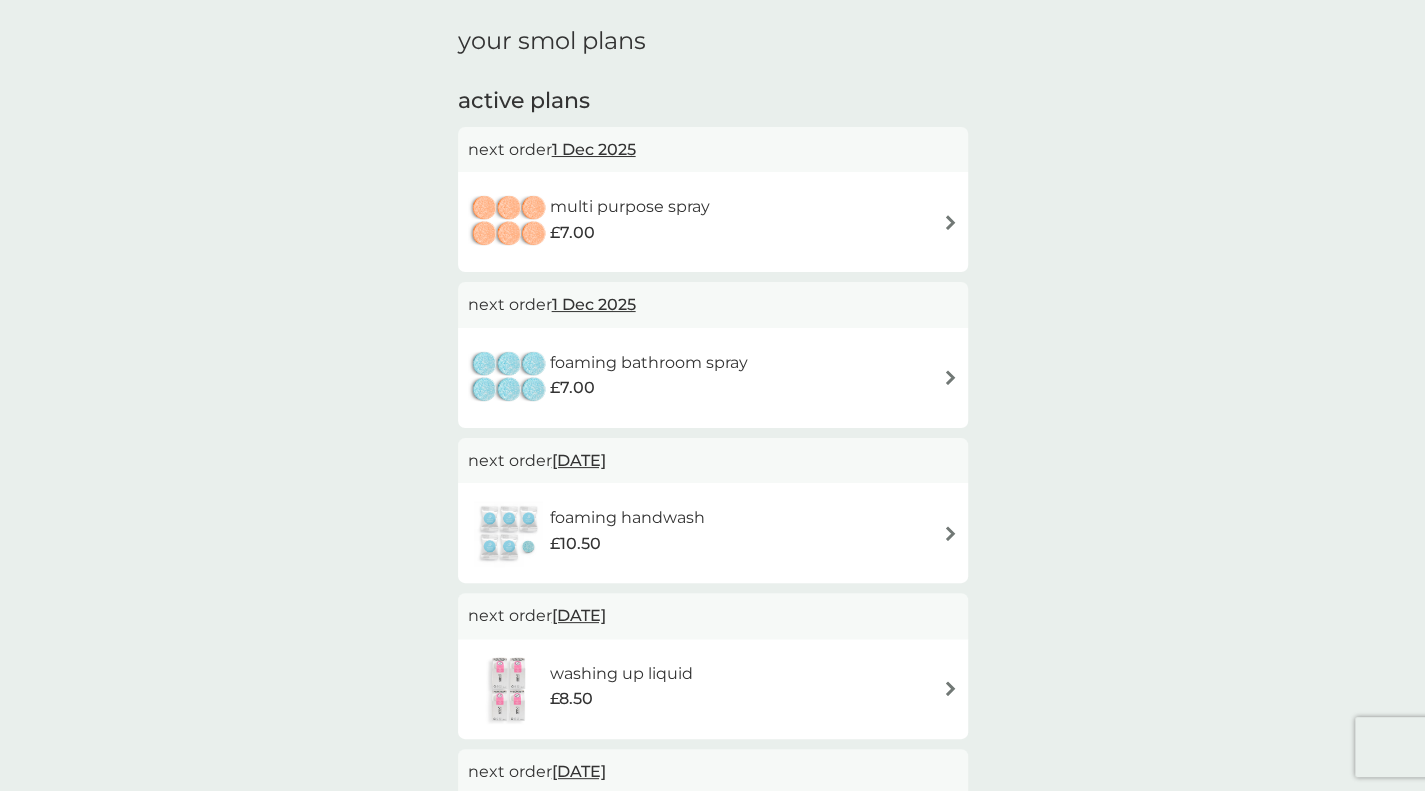 scroll, scrollTop: 0, scrollLeft: 0, axis: both 